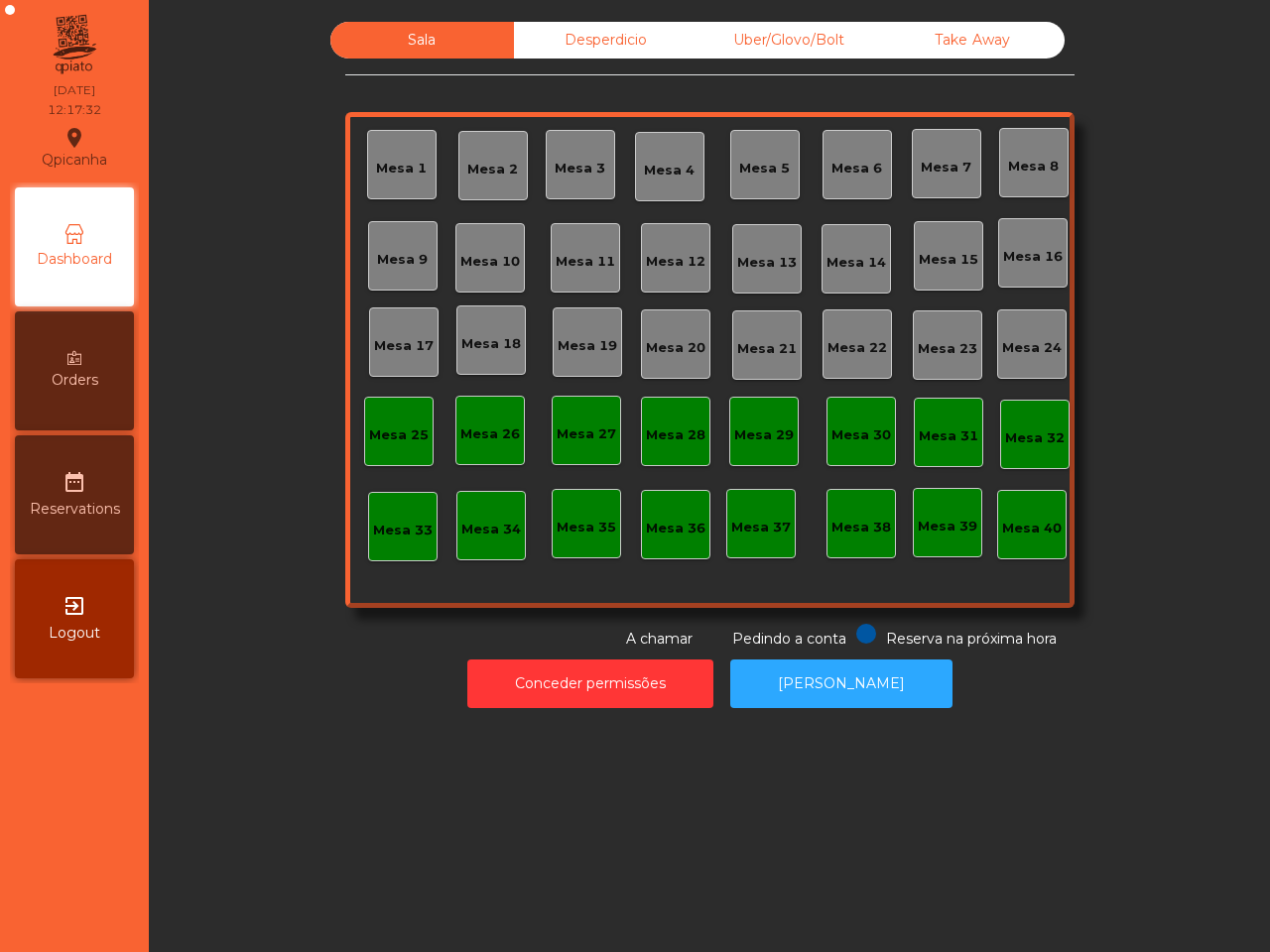 scroll, scrollTop: 0, scrollLeft: 0, axis: both 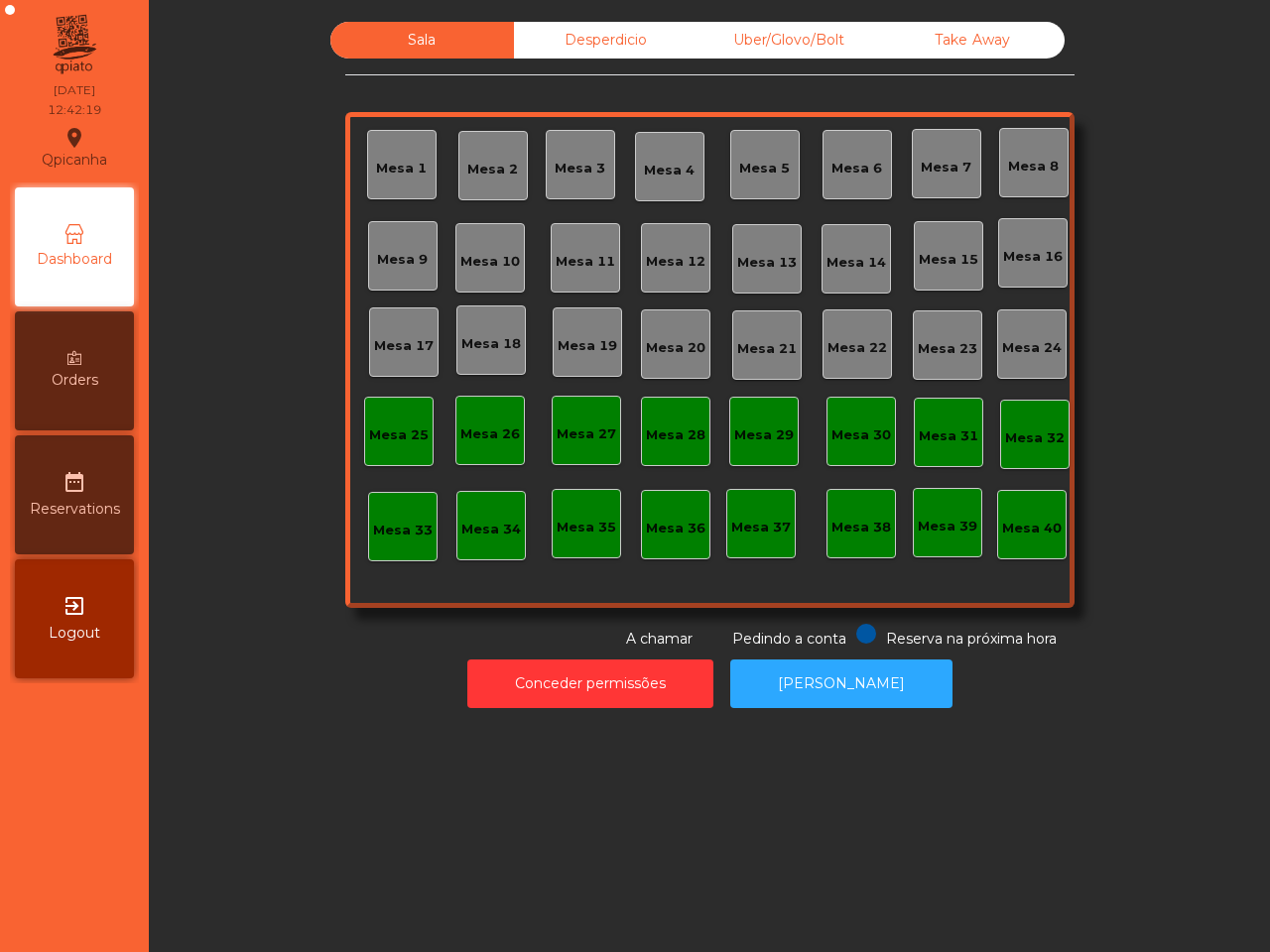 click on "Mesa 2" 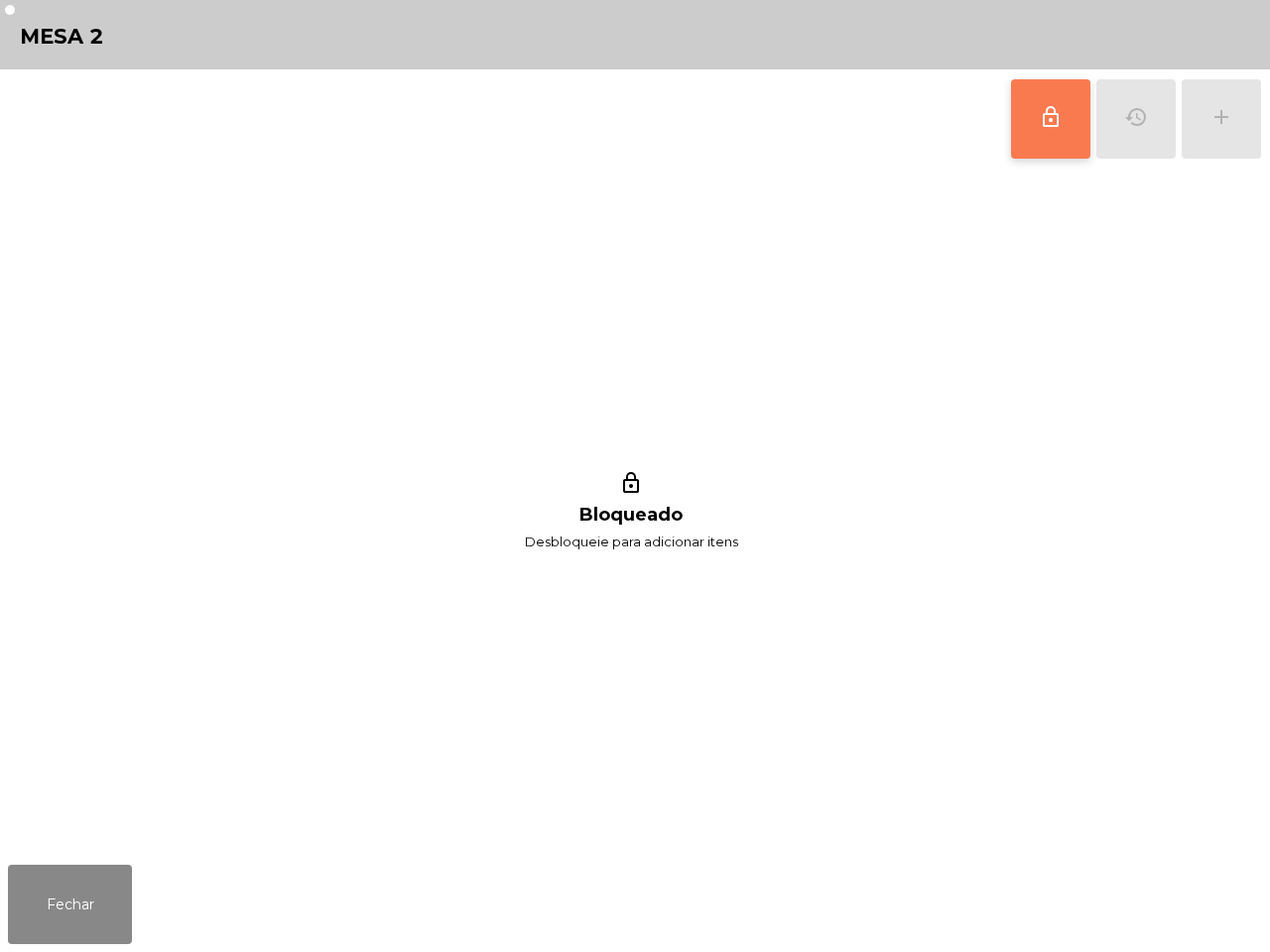 click on "lock_outline" 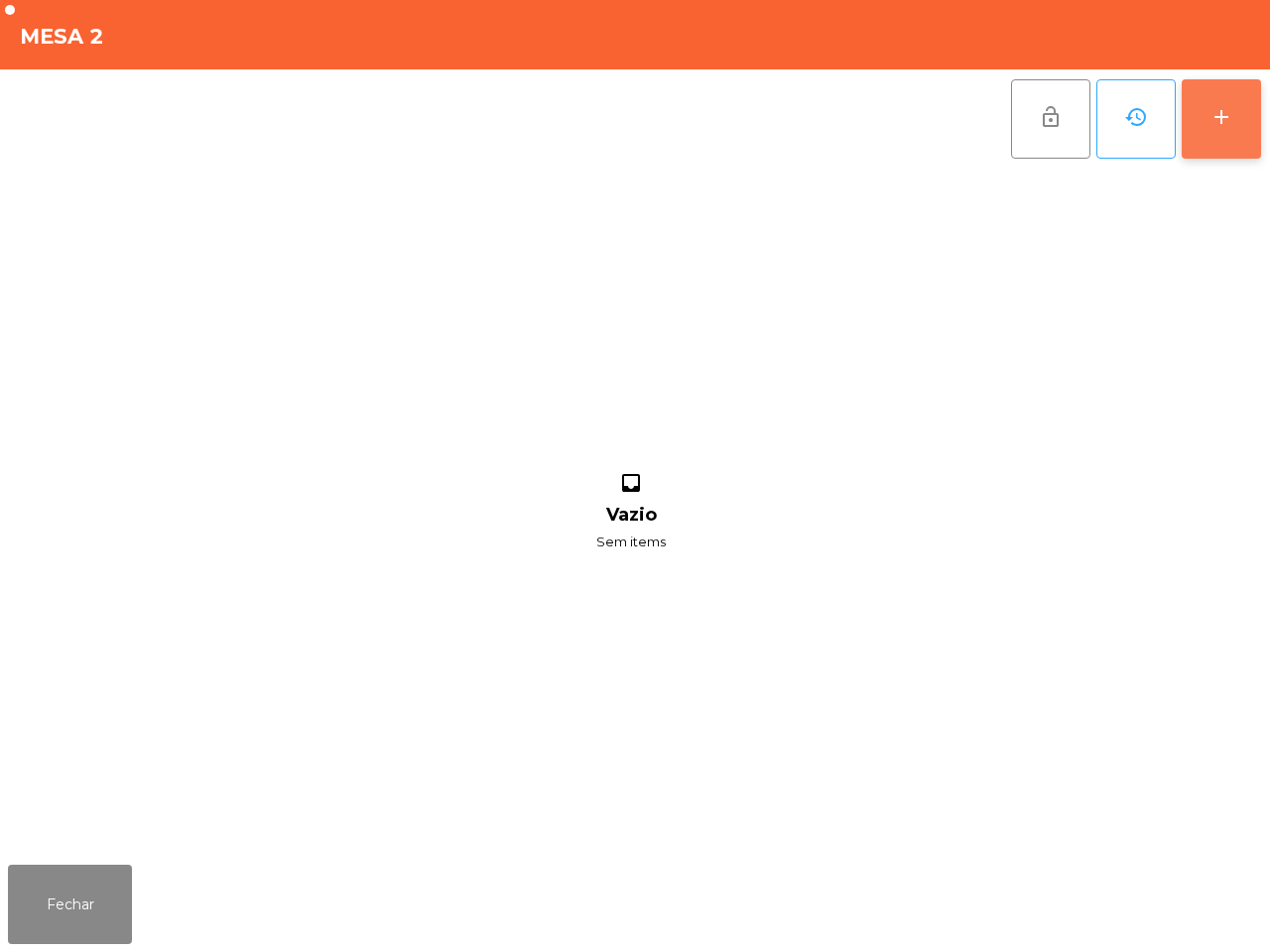 click on "add" 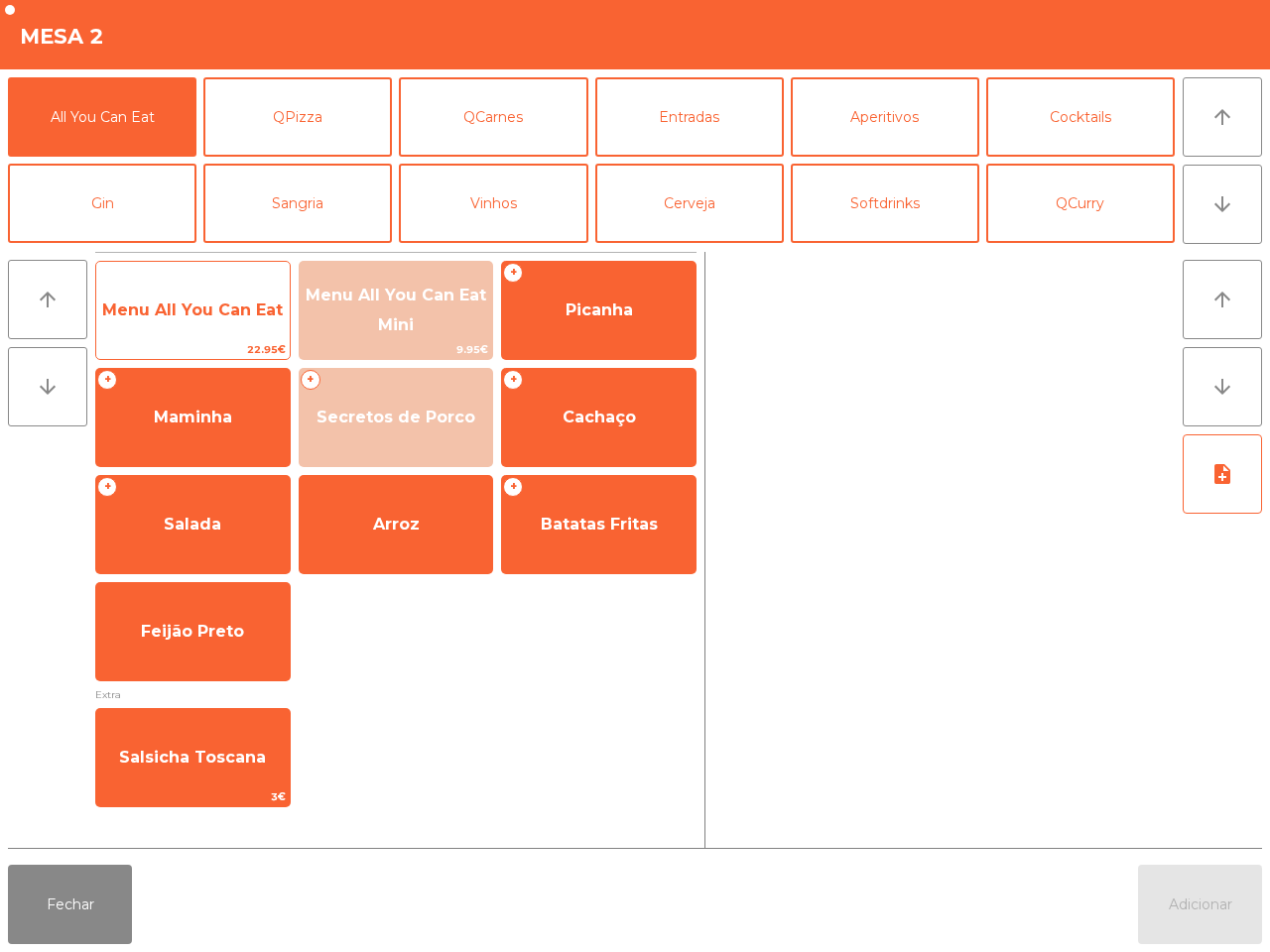 click on "Menu All You Can Eat" 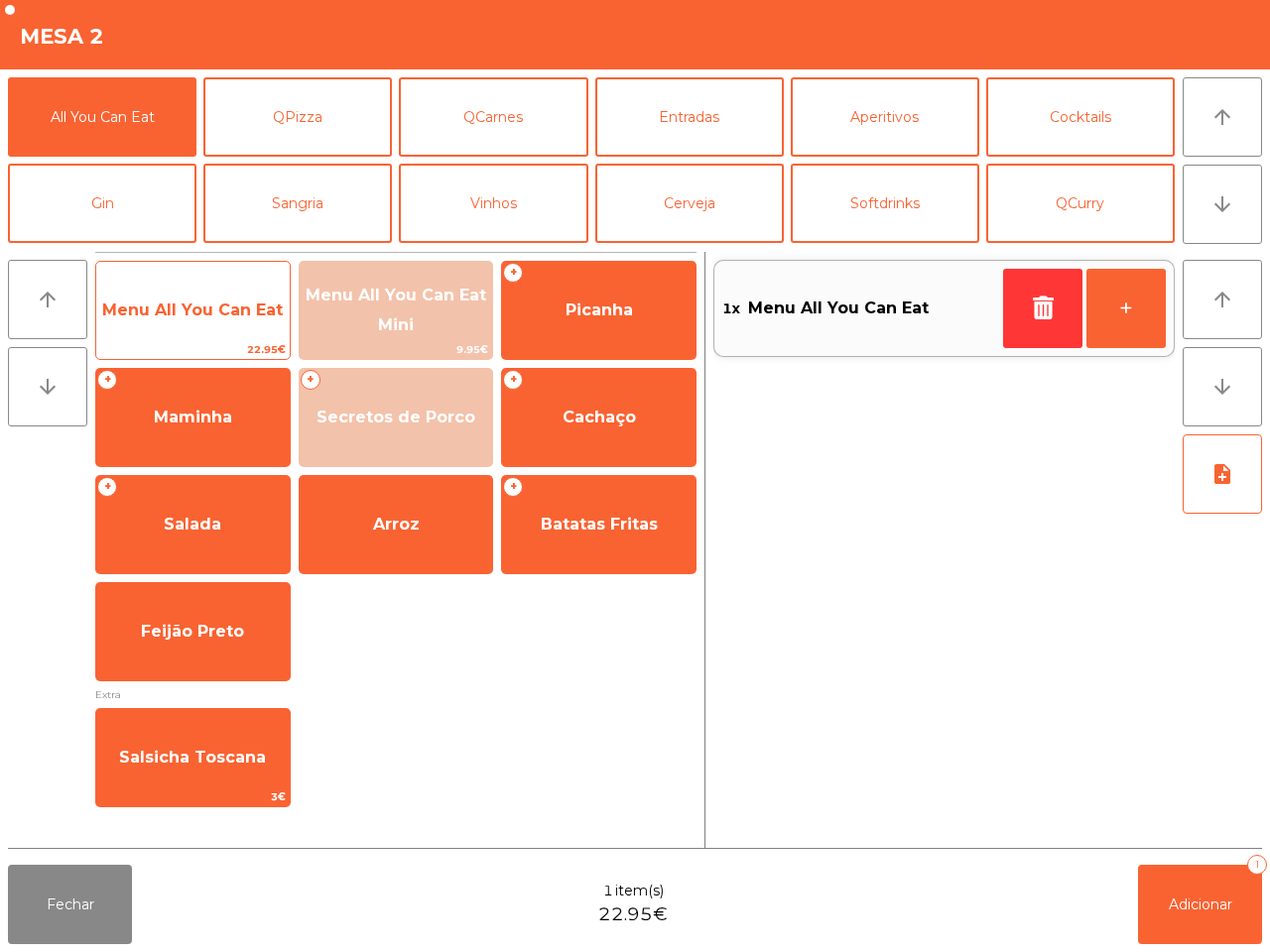 click on "Menu All You Can Eat" 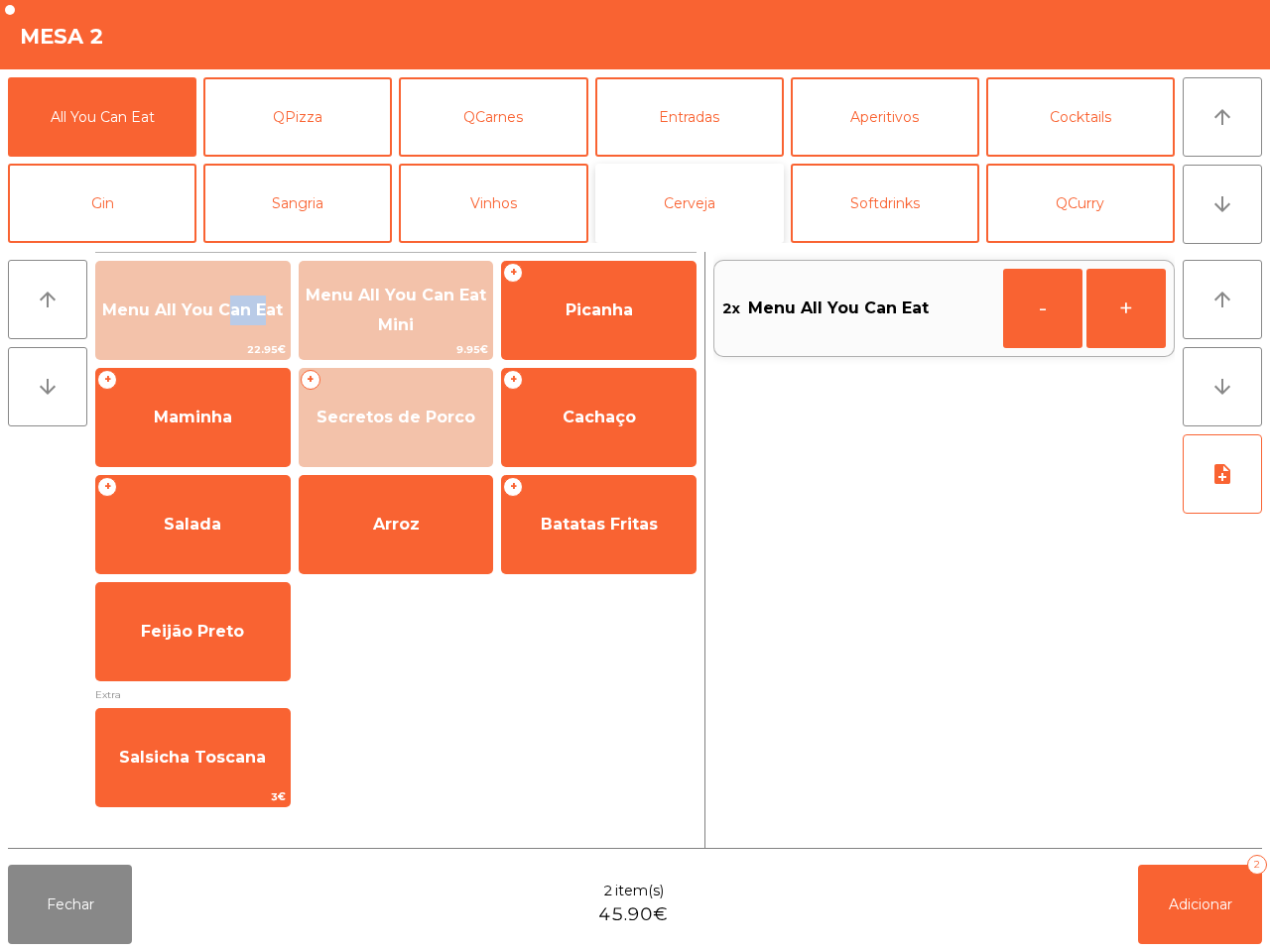 click on "Cerveja" 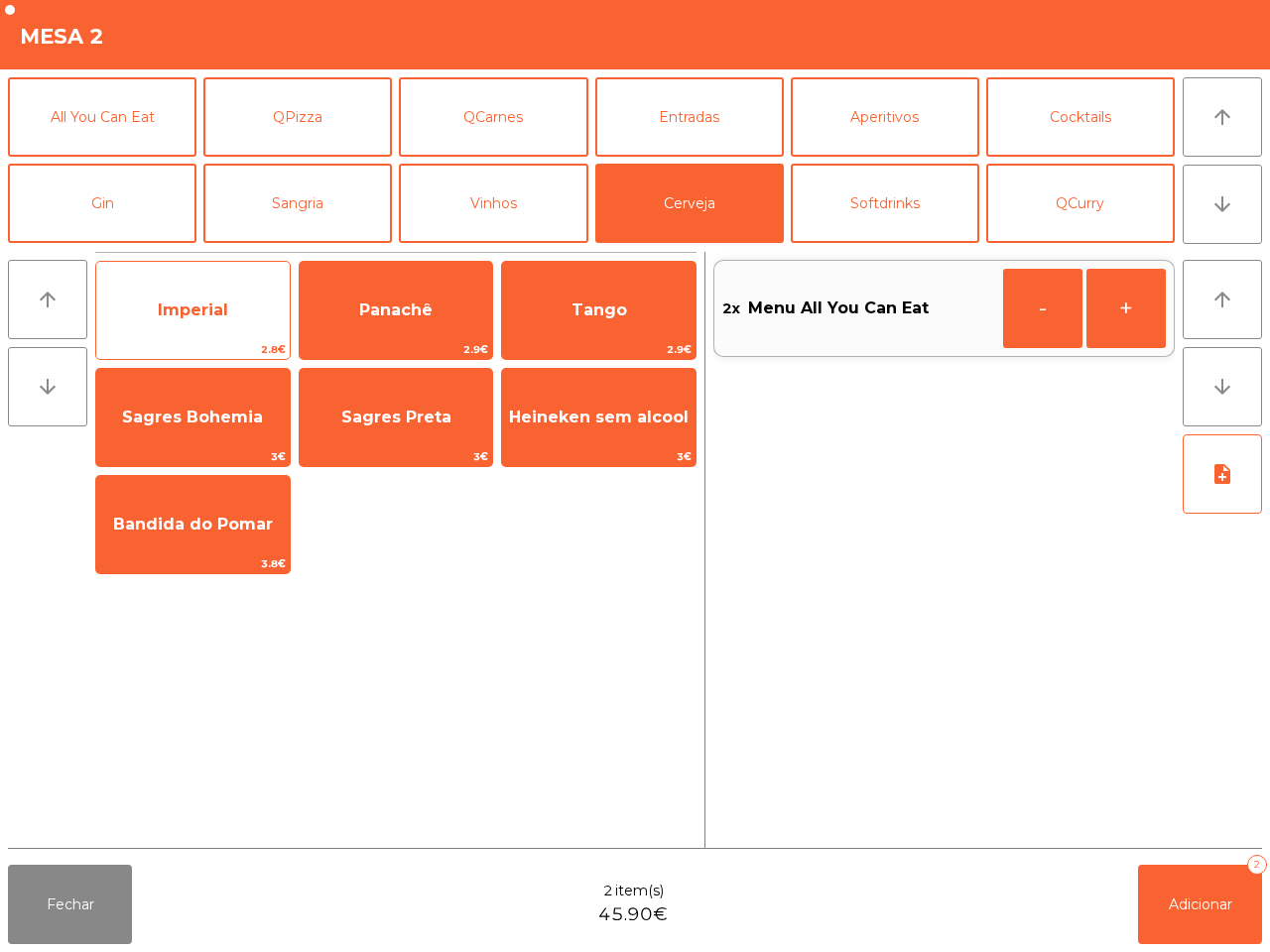 click on "Imperial" 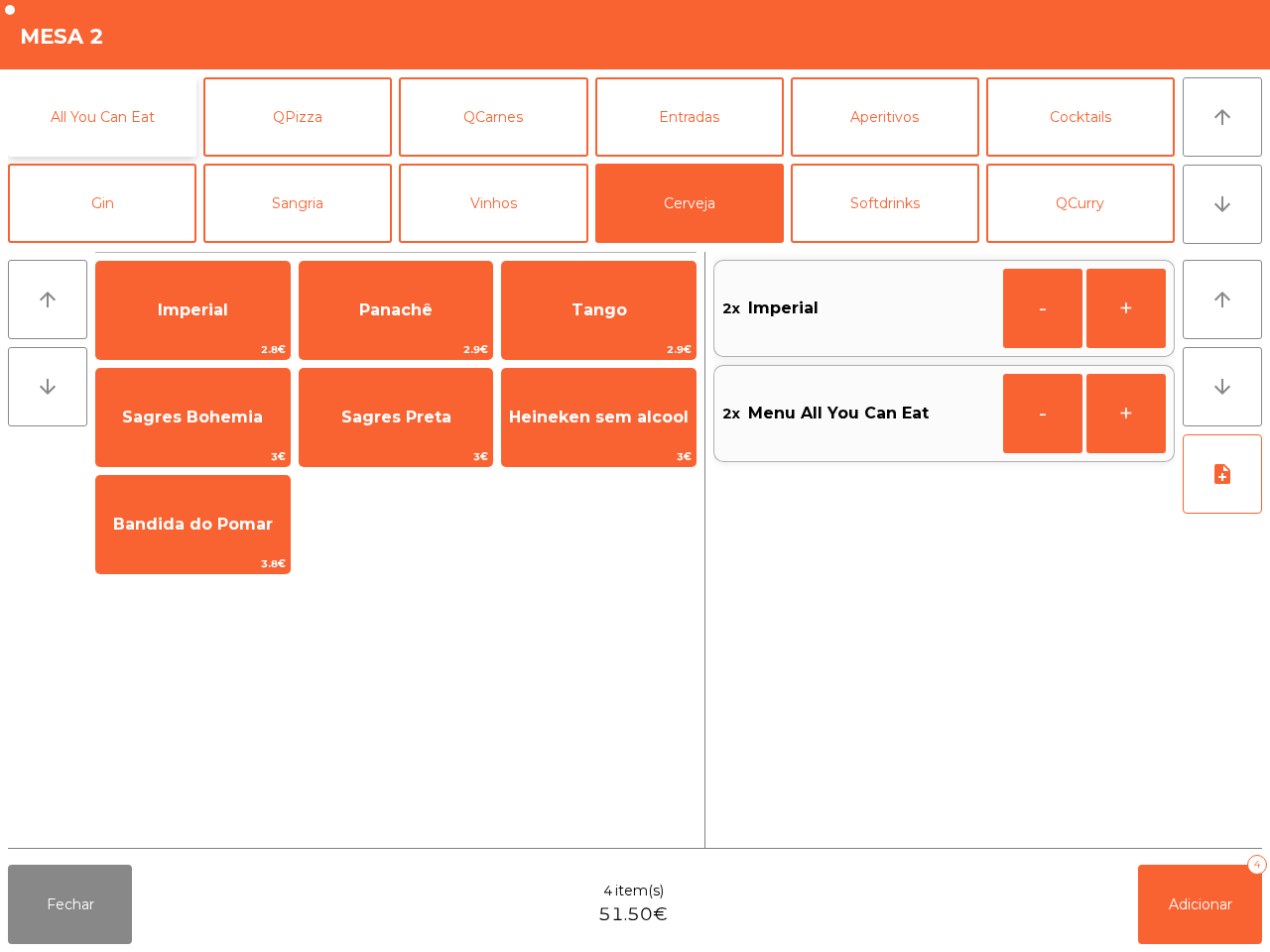 click on "All You Can Eat" 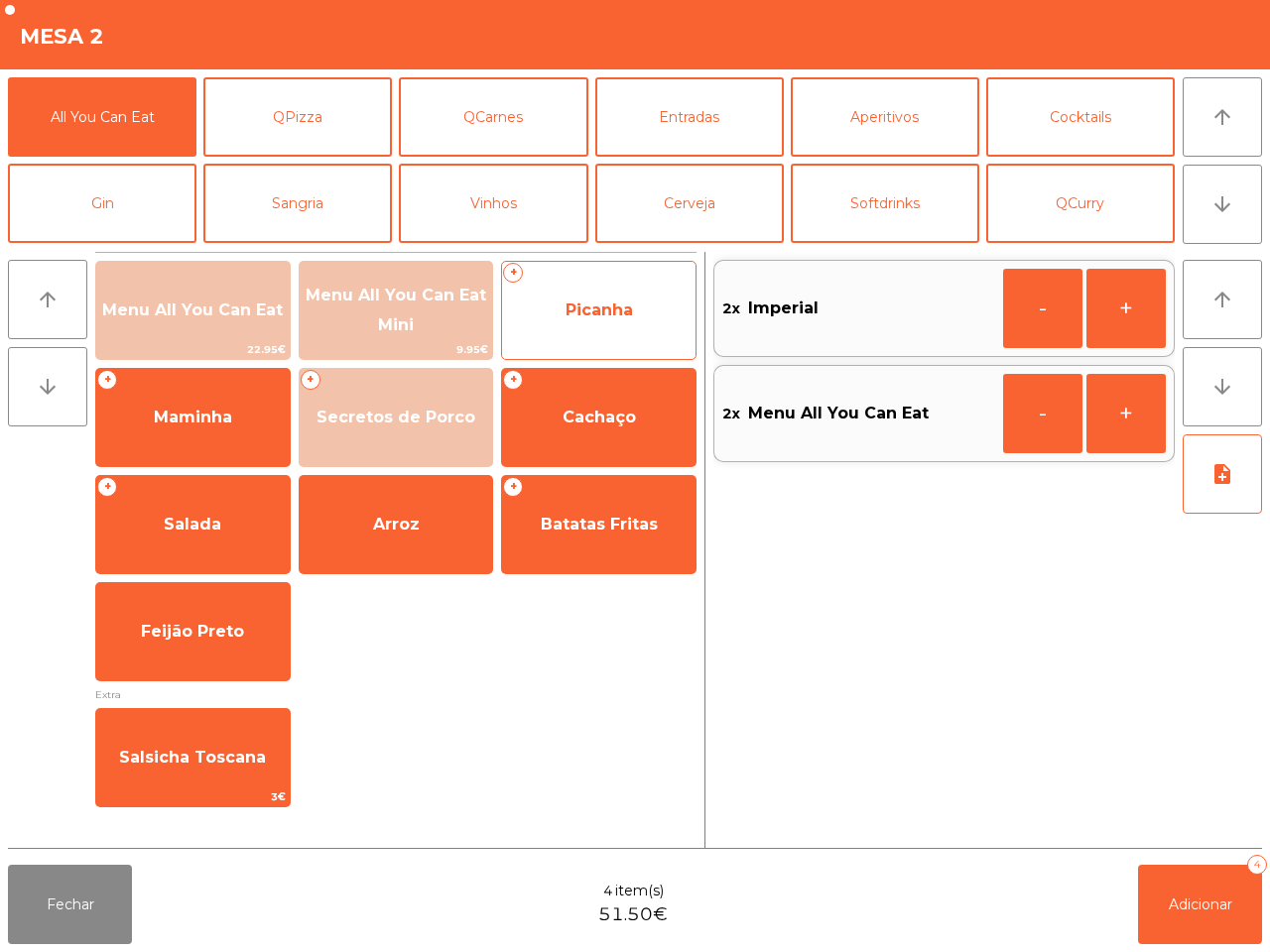 click on "Picanha" 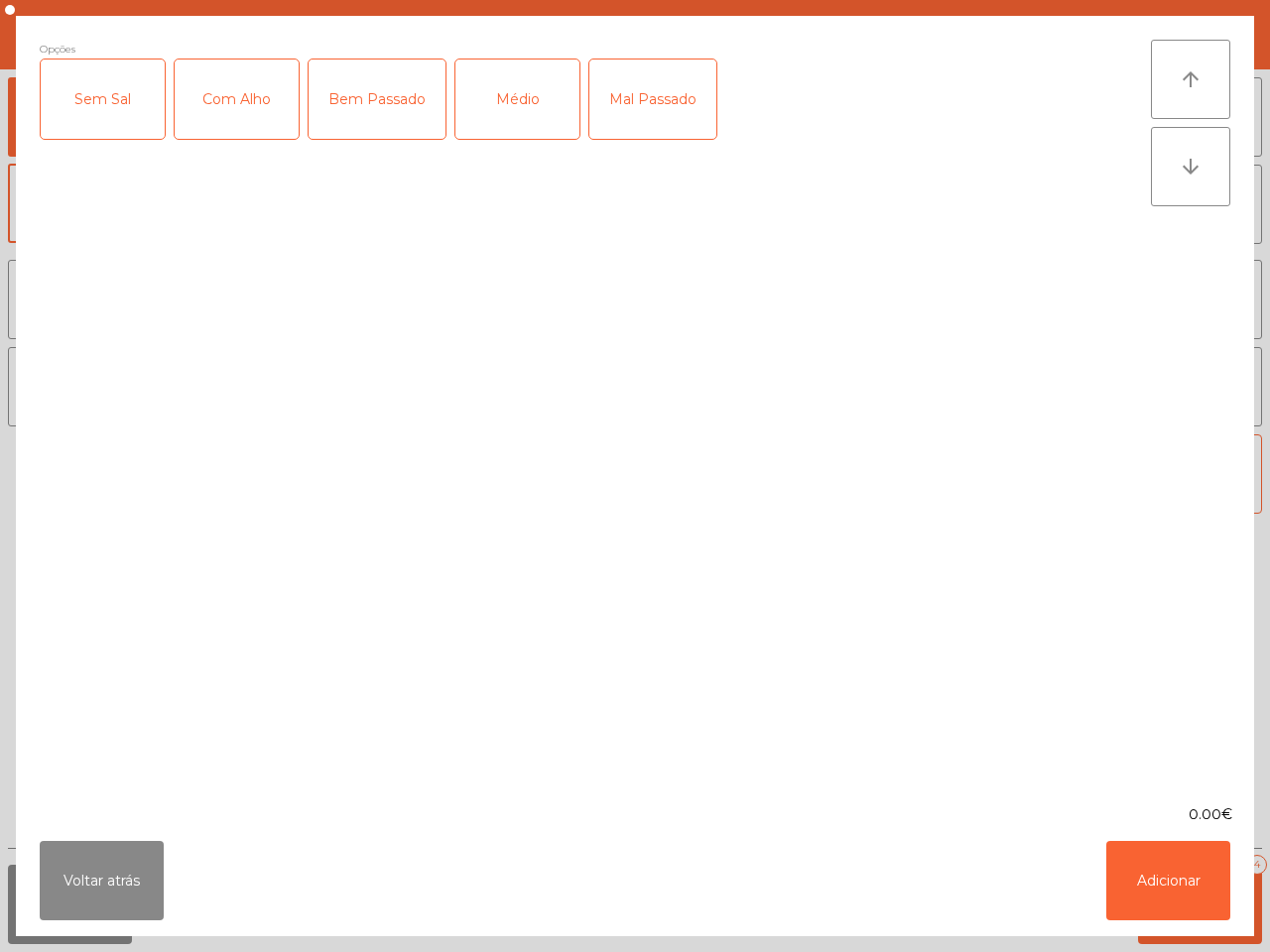 click on "Médio" 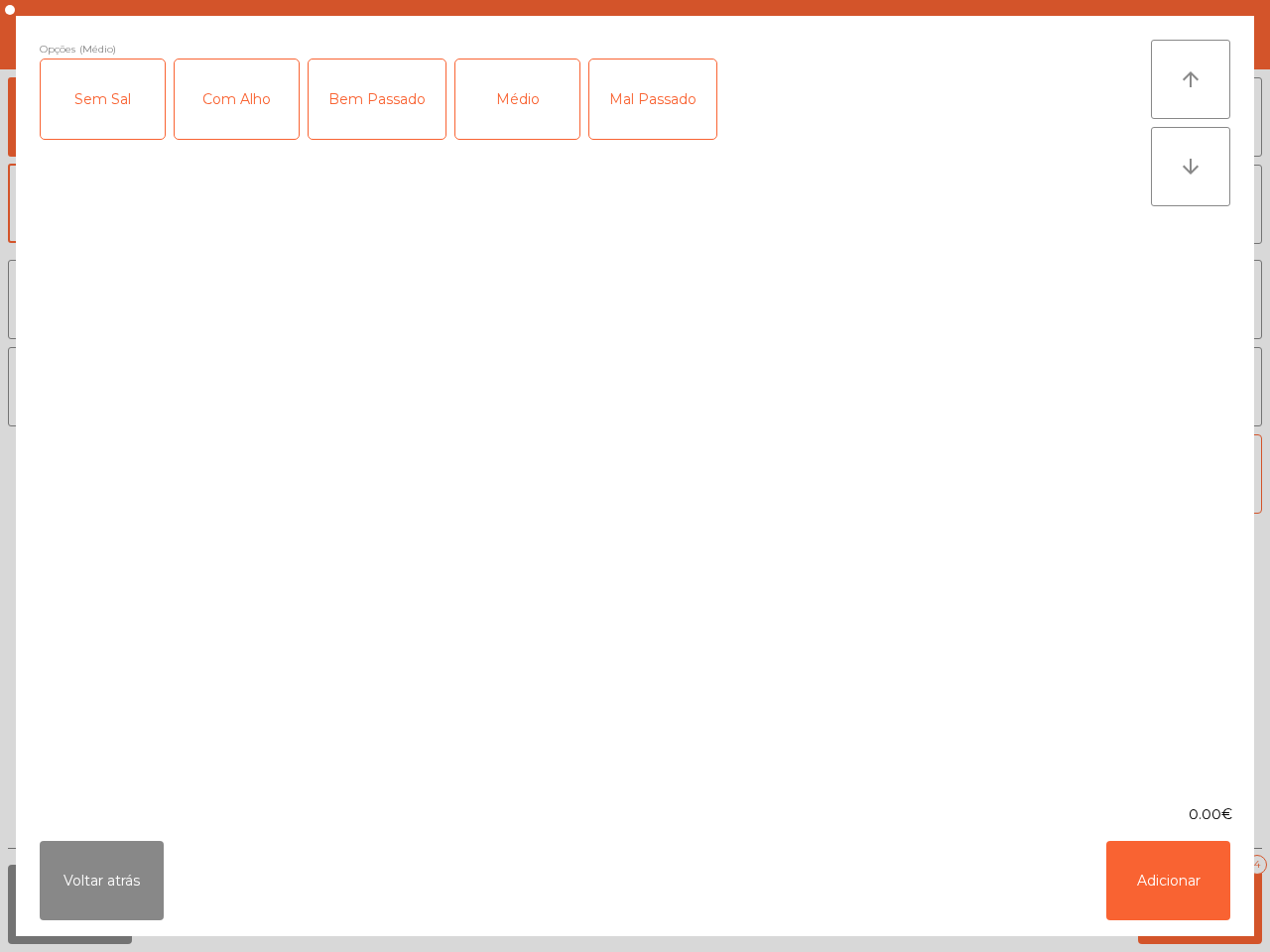 click on "Com Alho" 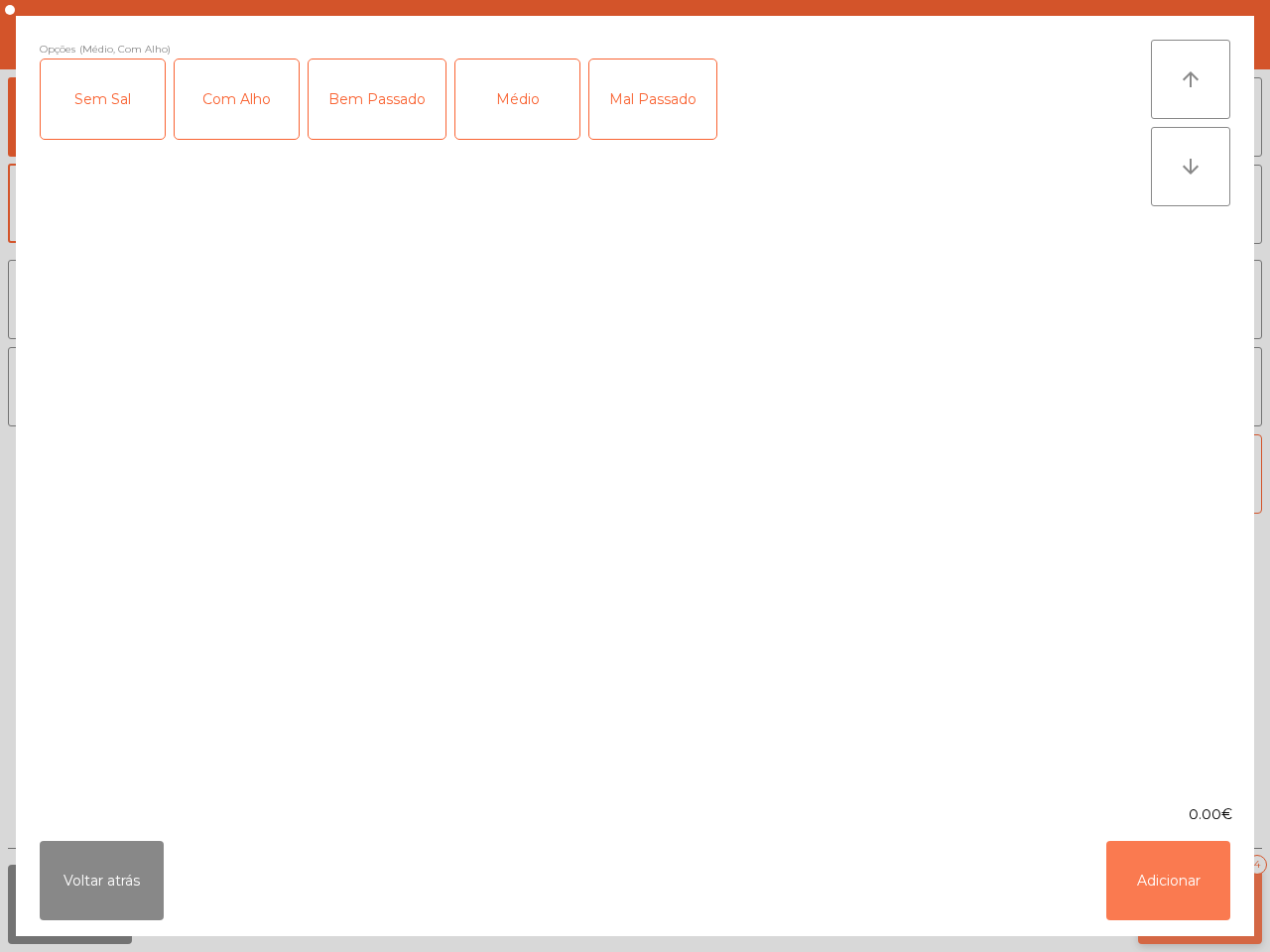 click on "Adicionar" 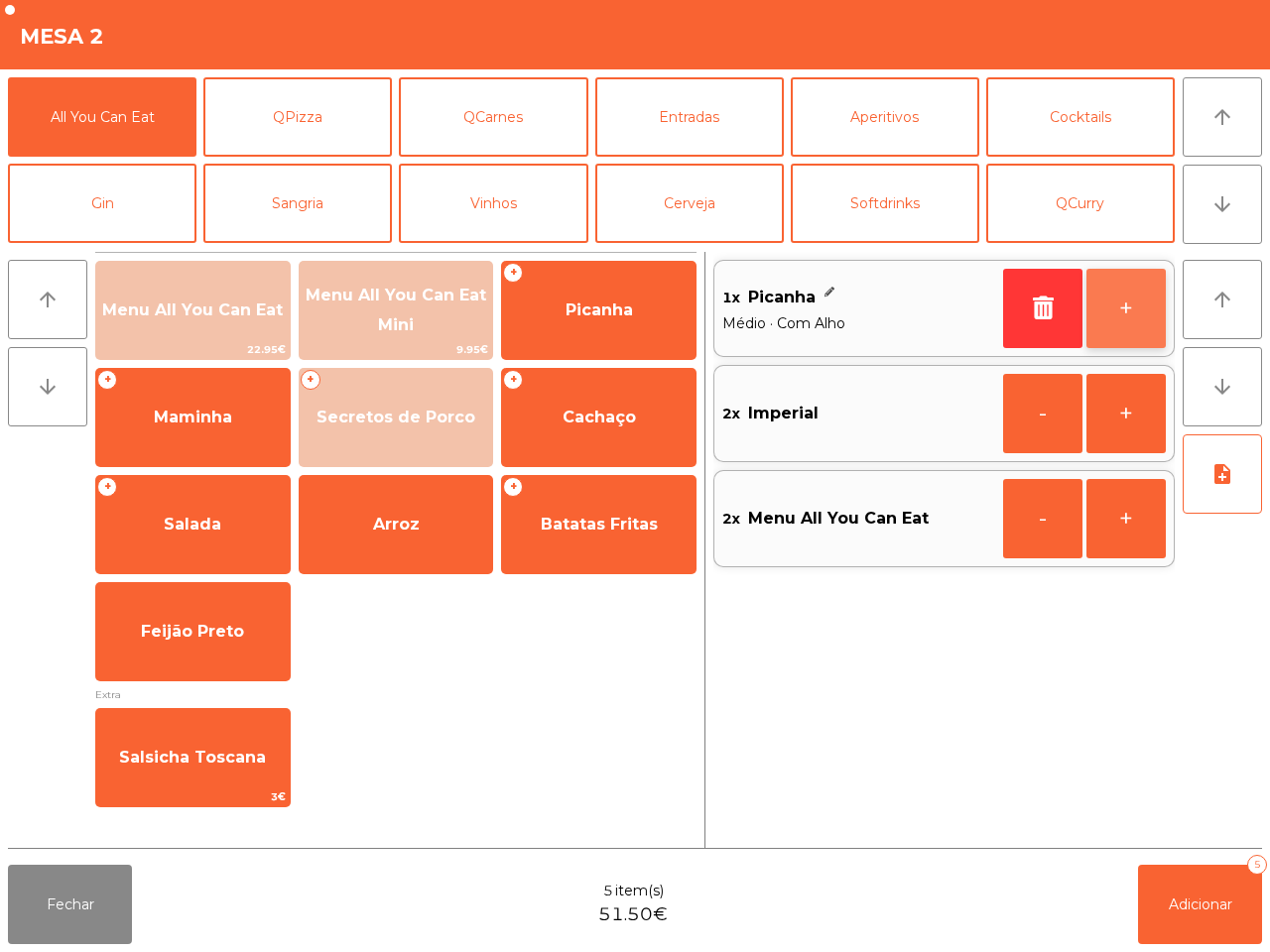 click on "+" 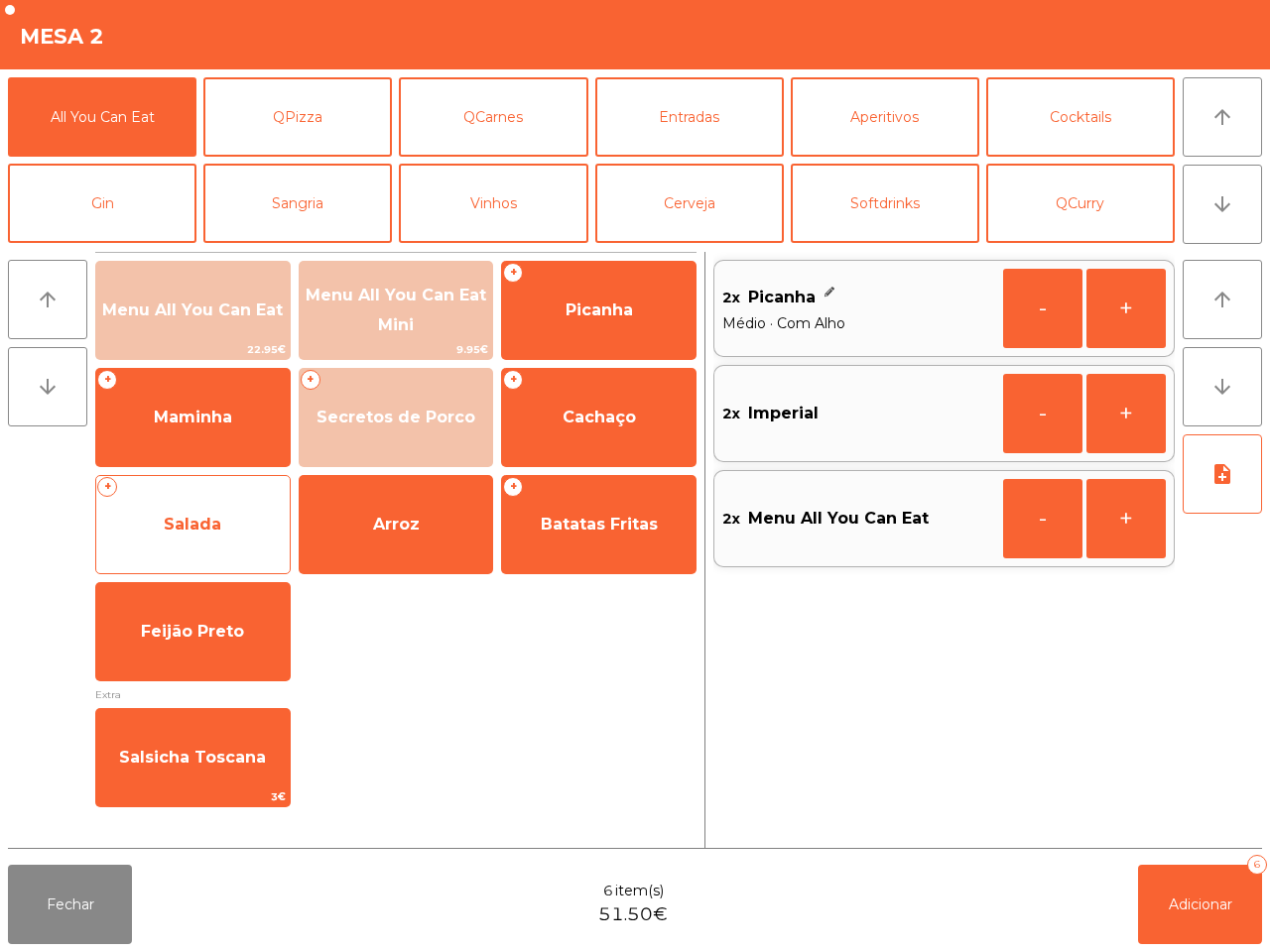 click on "Salada" 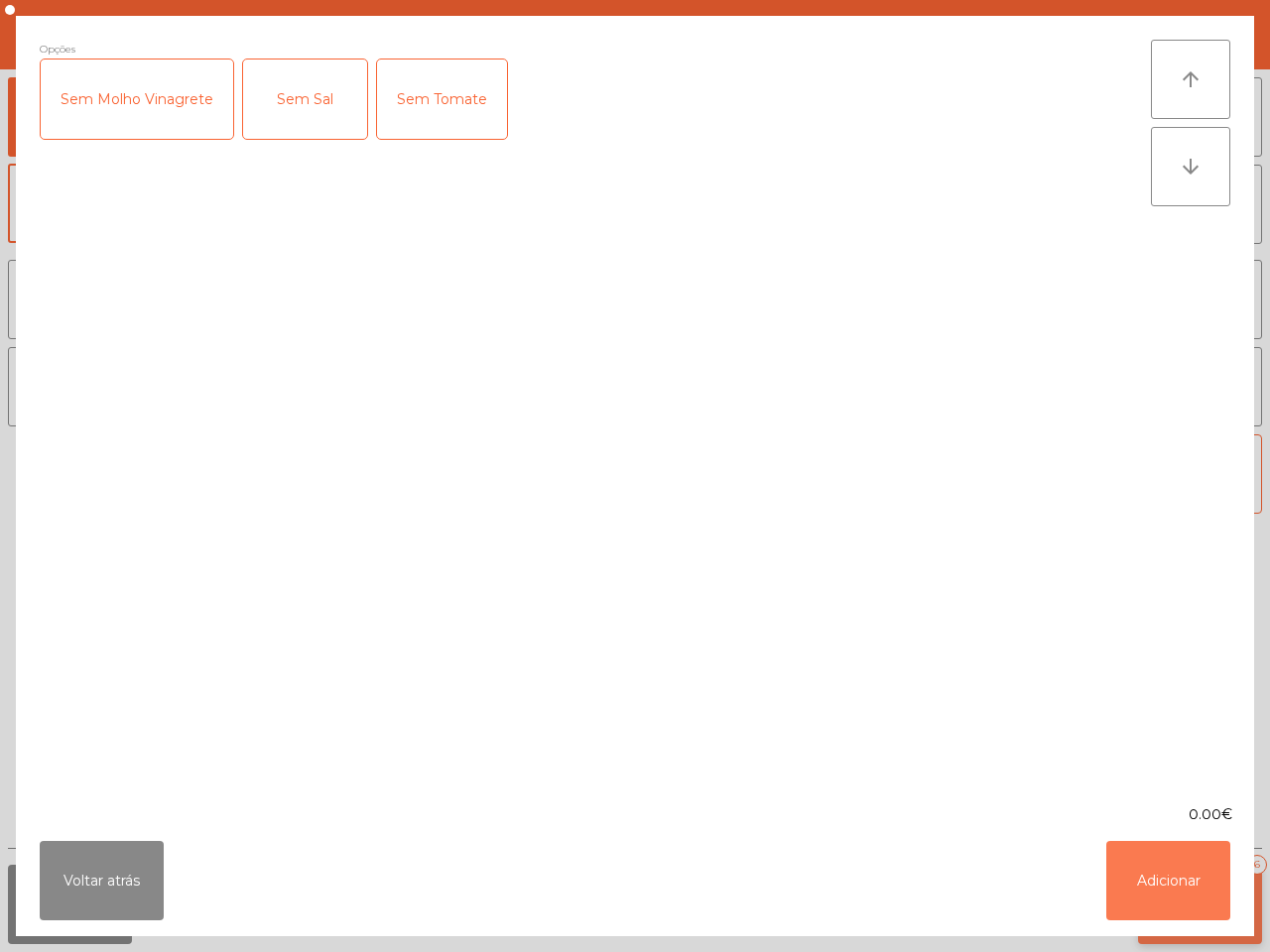 click on "Adicionar" 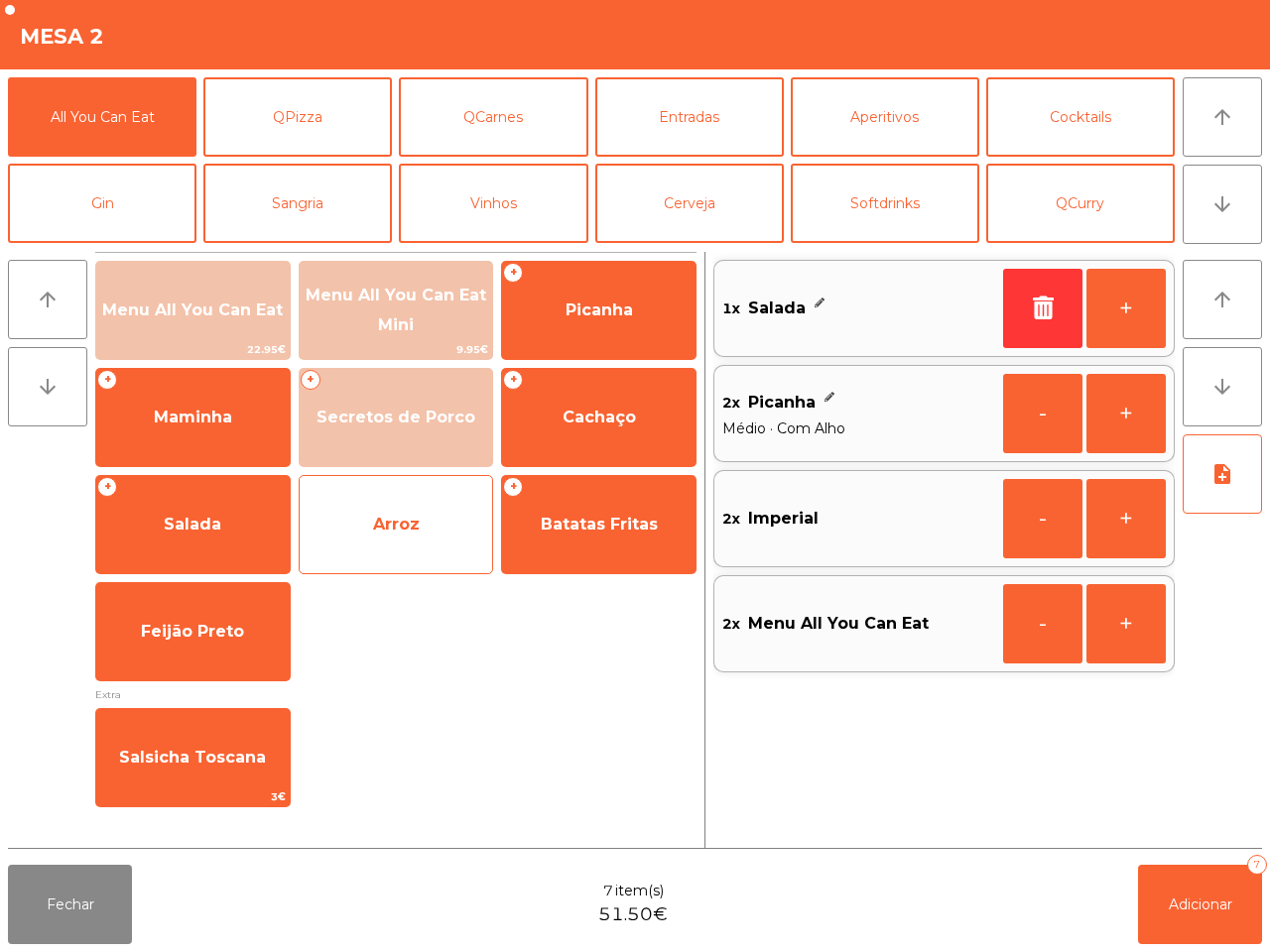 click on "Arroz" 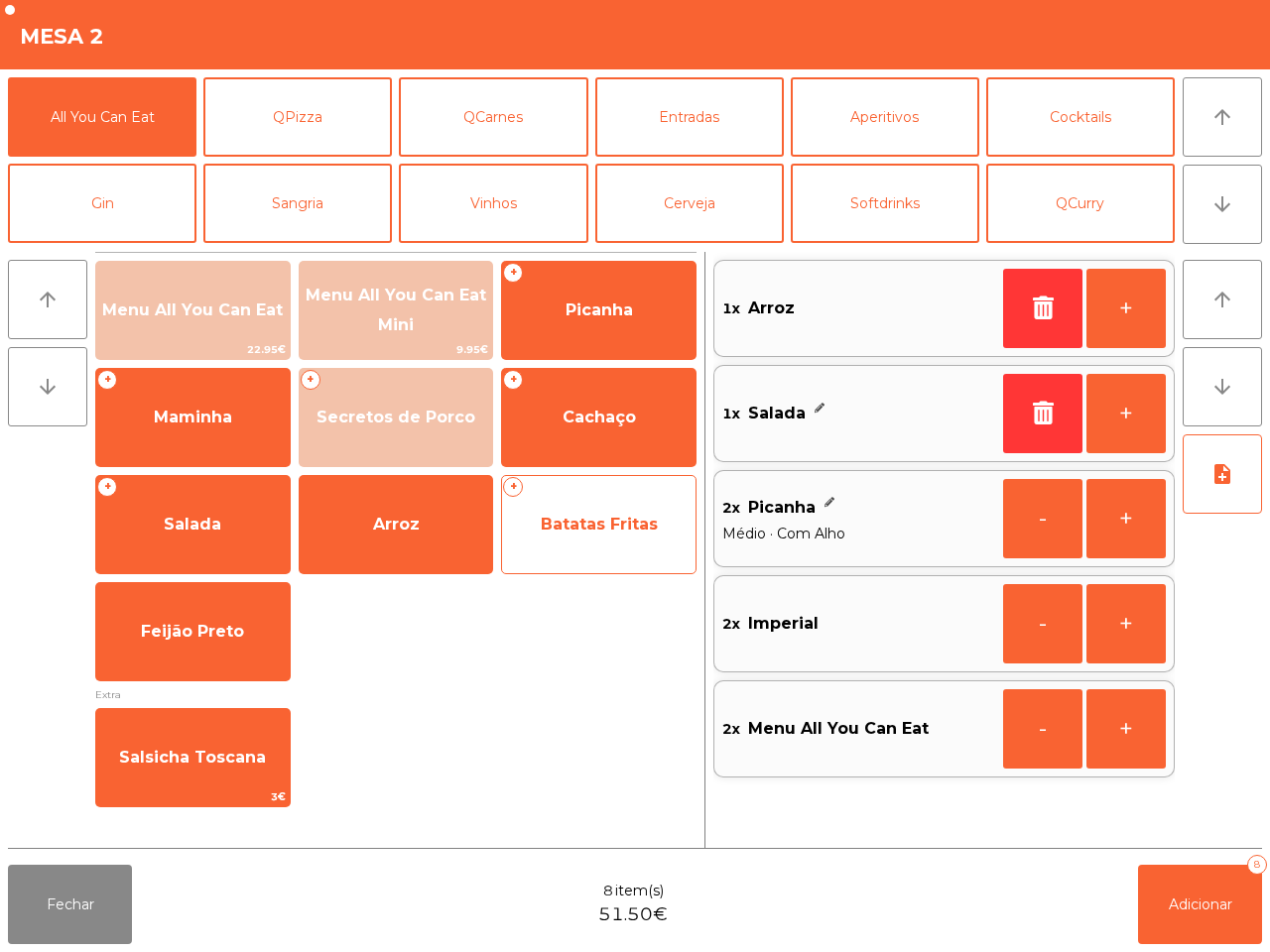 click on "Batatas Fritas" 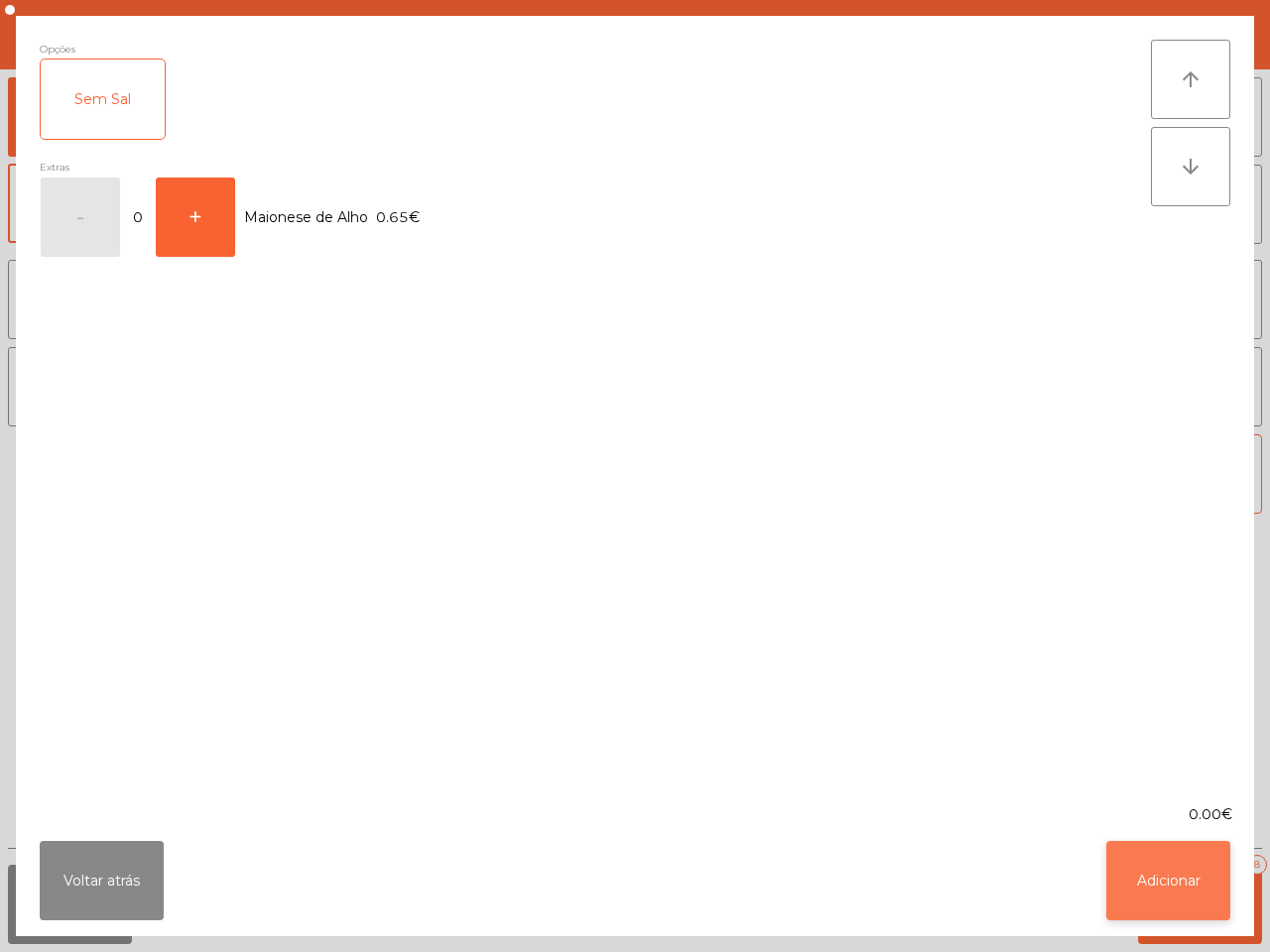 click on "Adicionar" 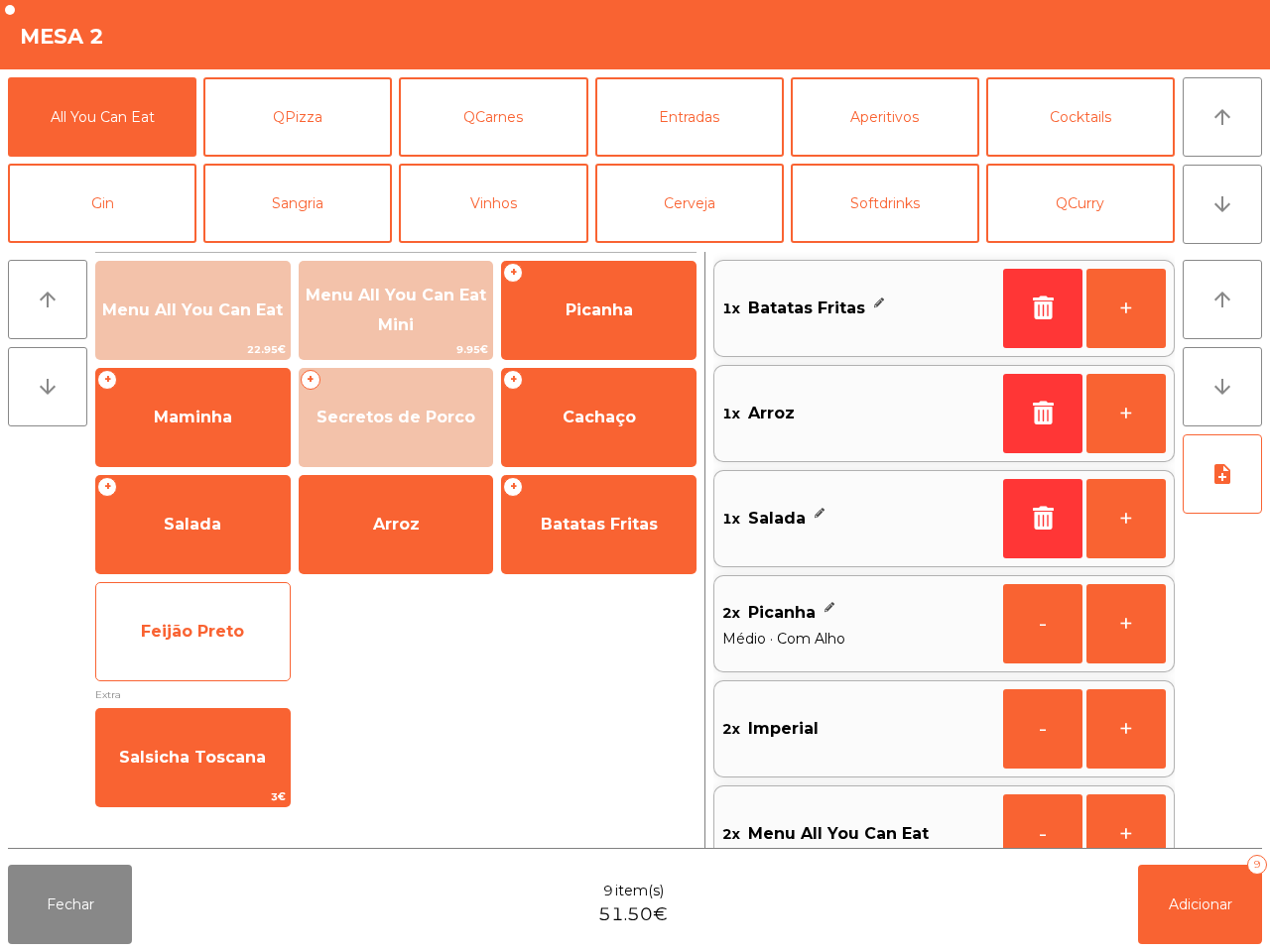 click on "Feijão Preto" 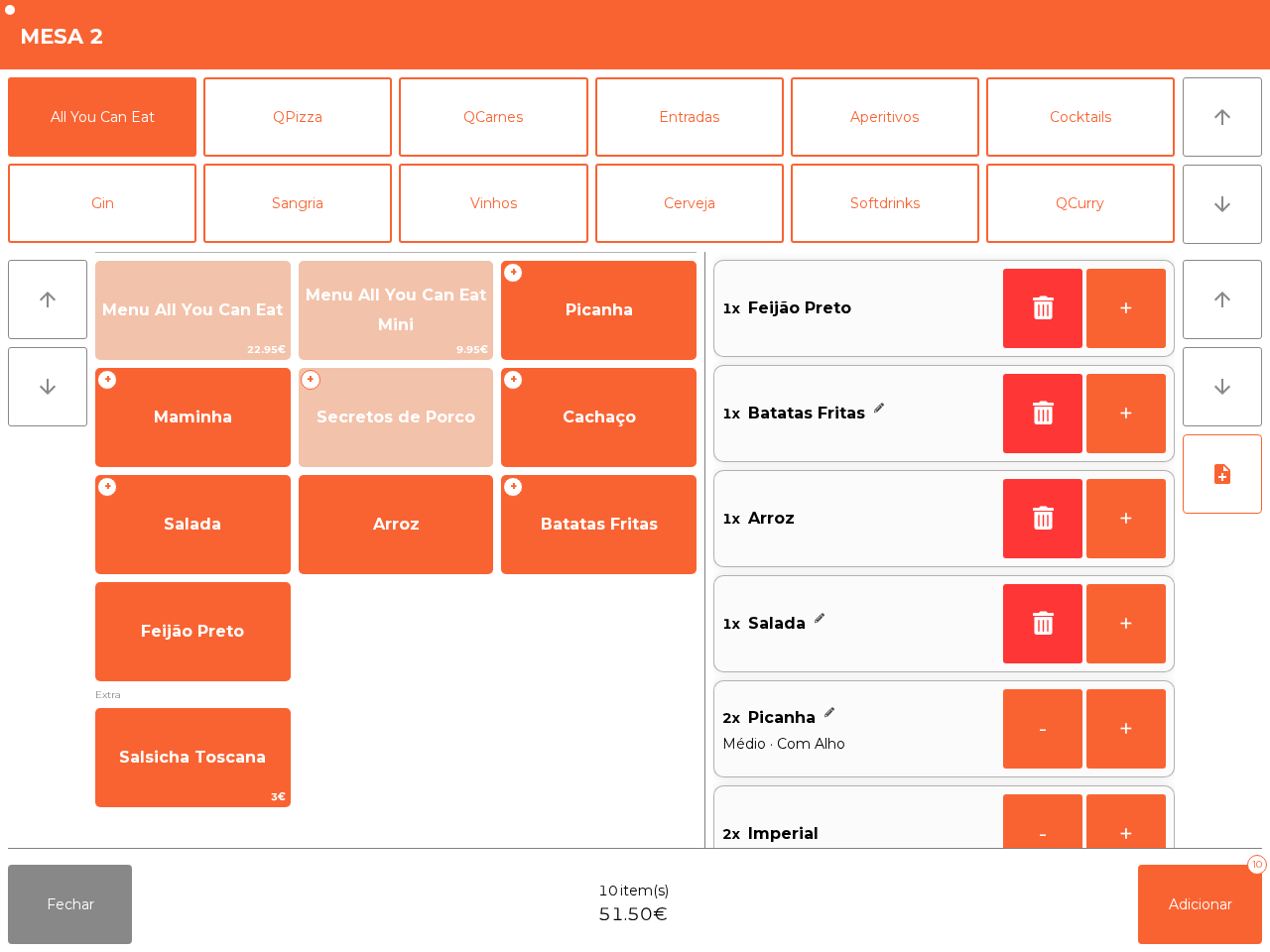 scroll, scrollTop: 7, scrollLeft: 0, axis: vertical 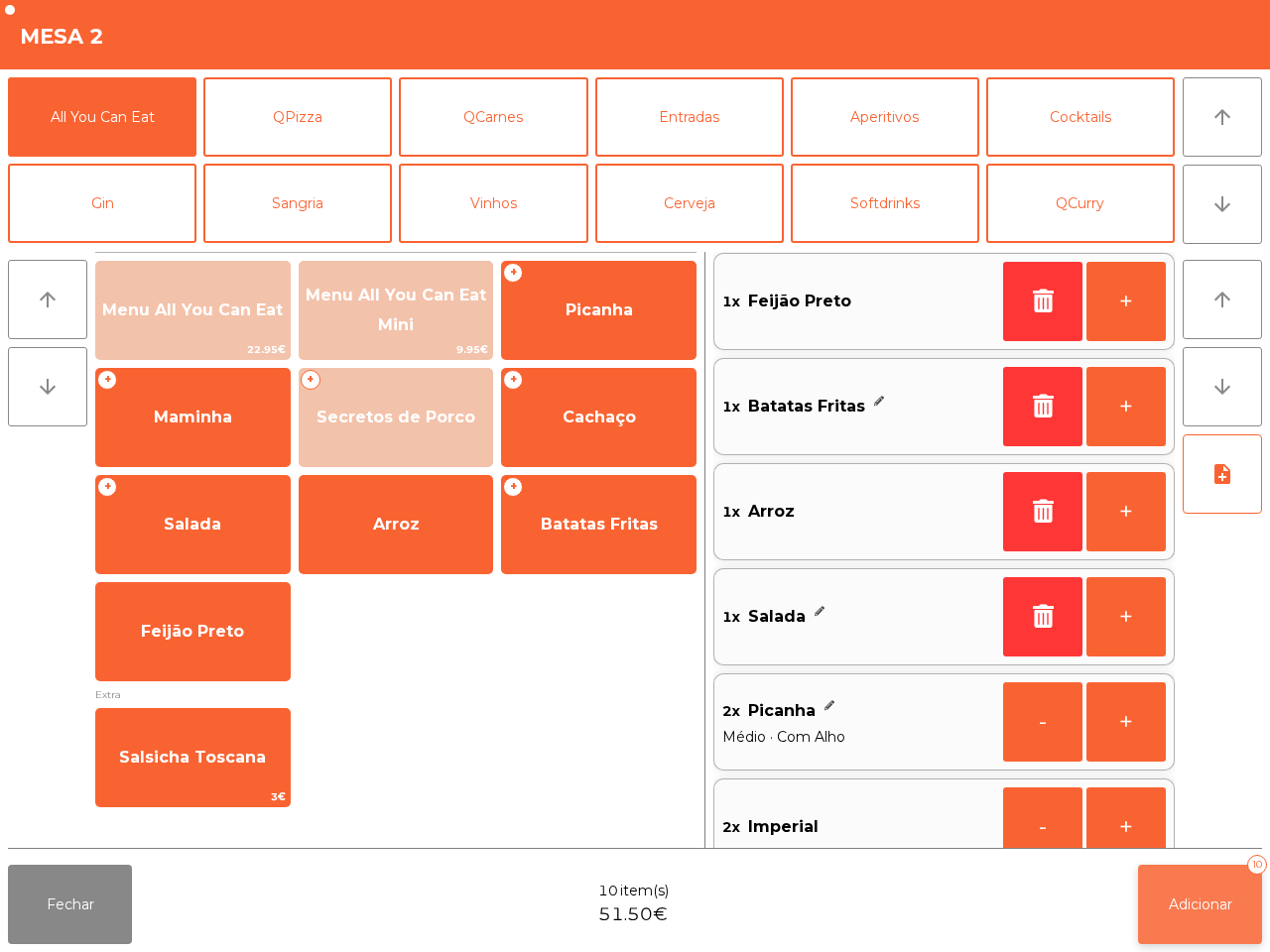 click on "Adicionar   10" 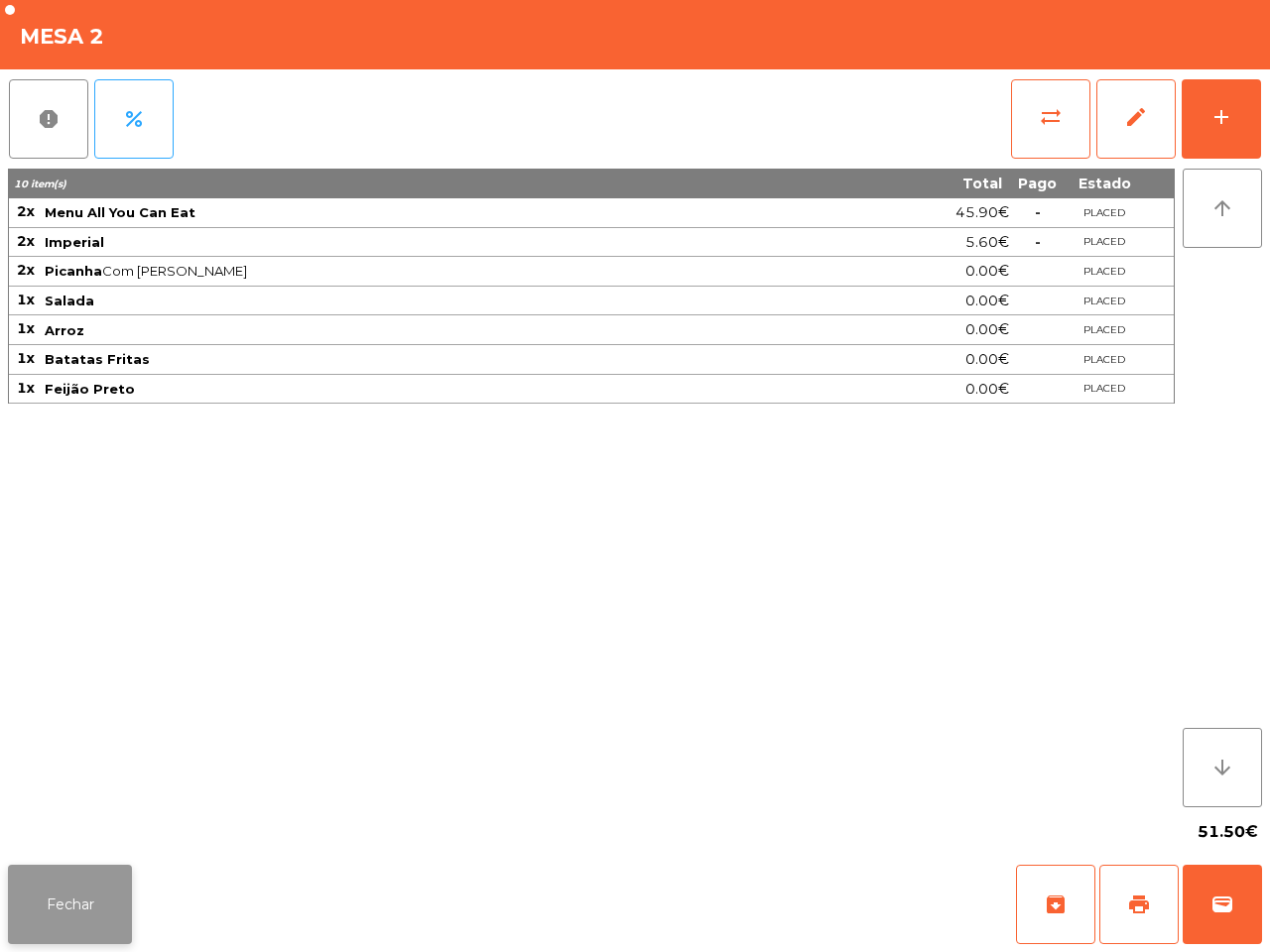 click on "Fechar" 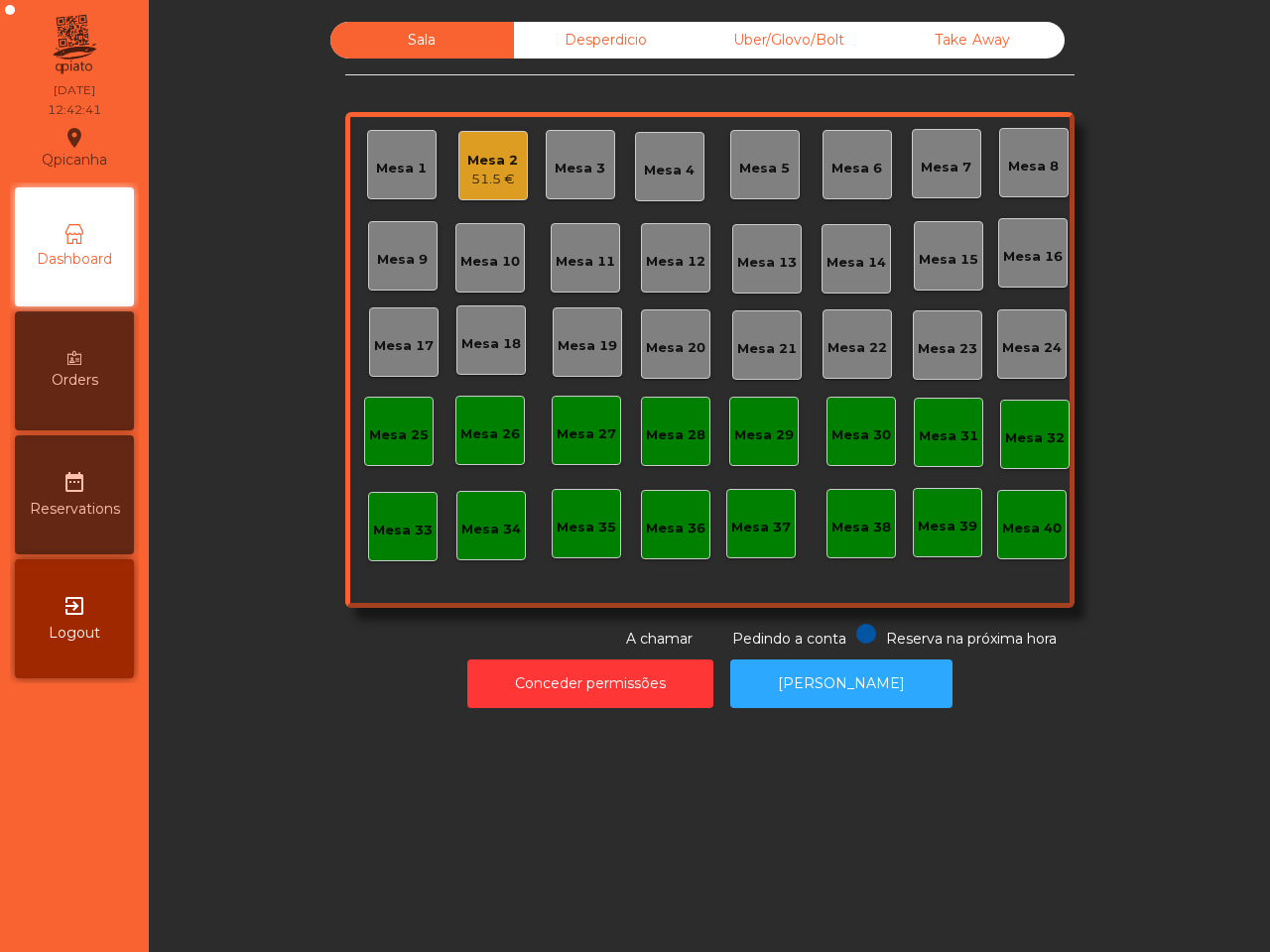 click on "Uber/Glovo/Bolt" 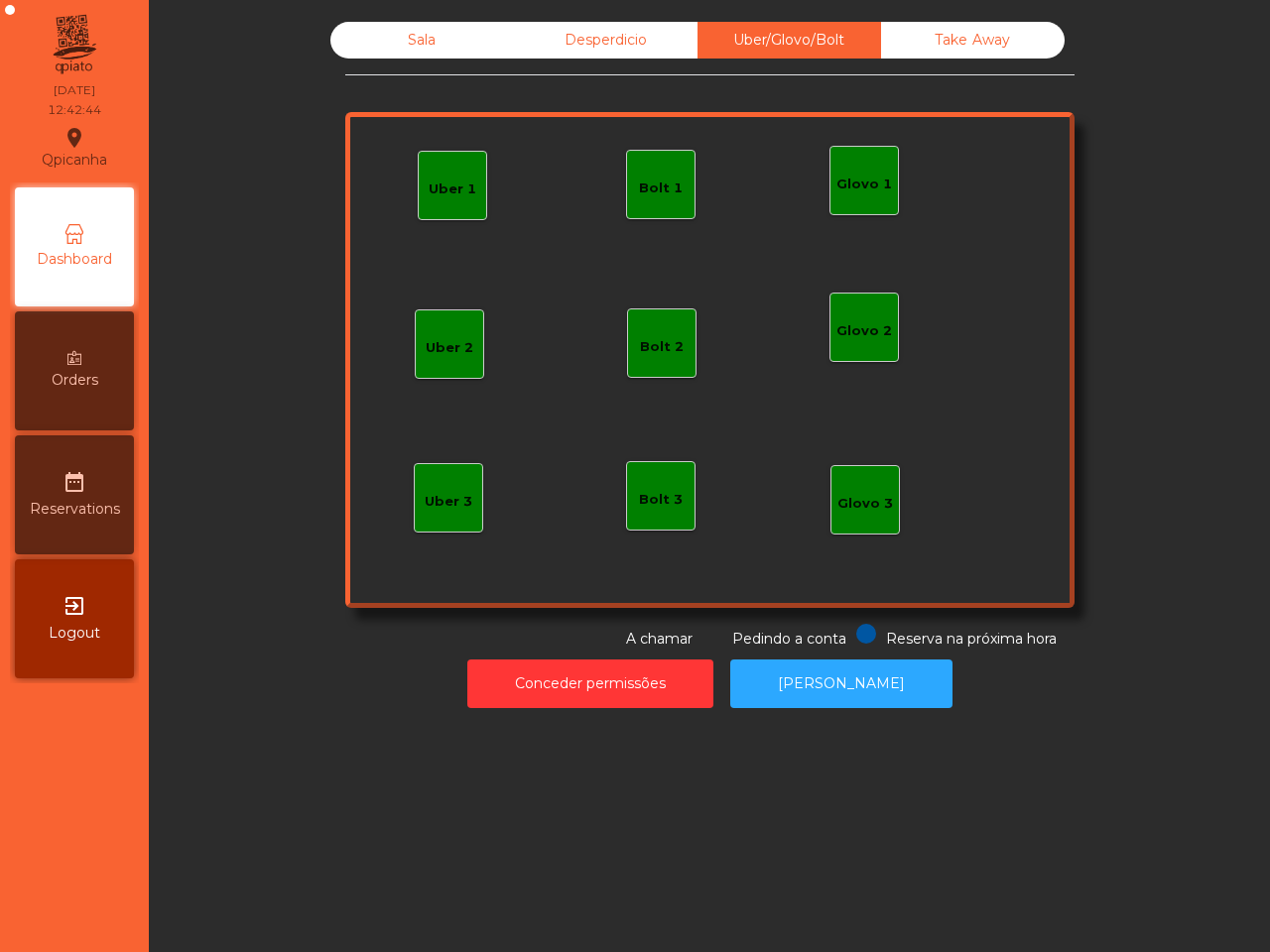 click on "Bolt 1" 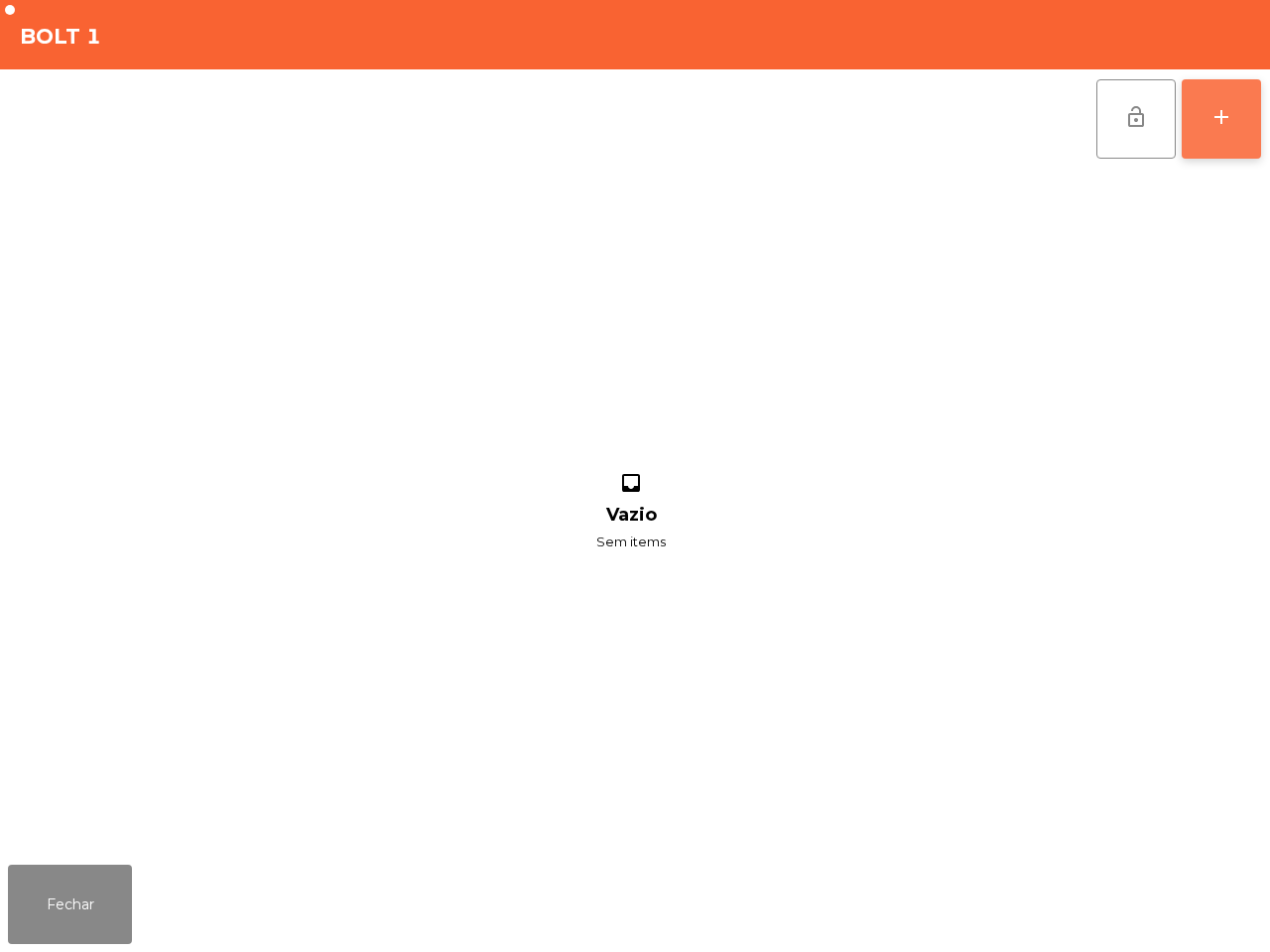 click on "add" 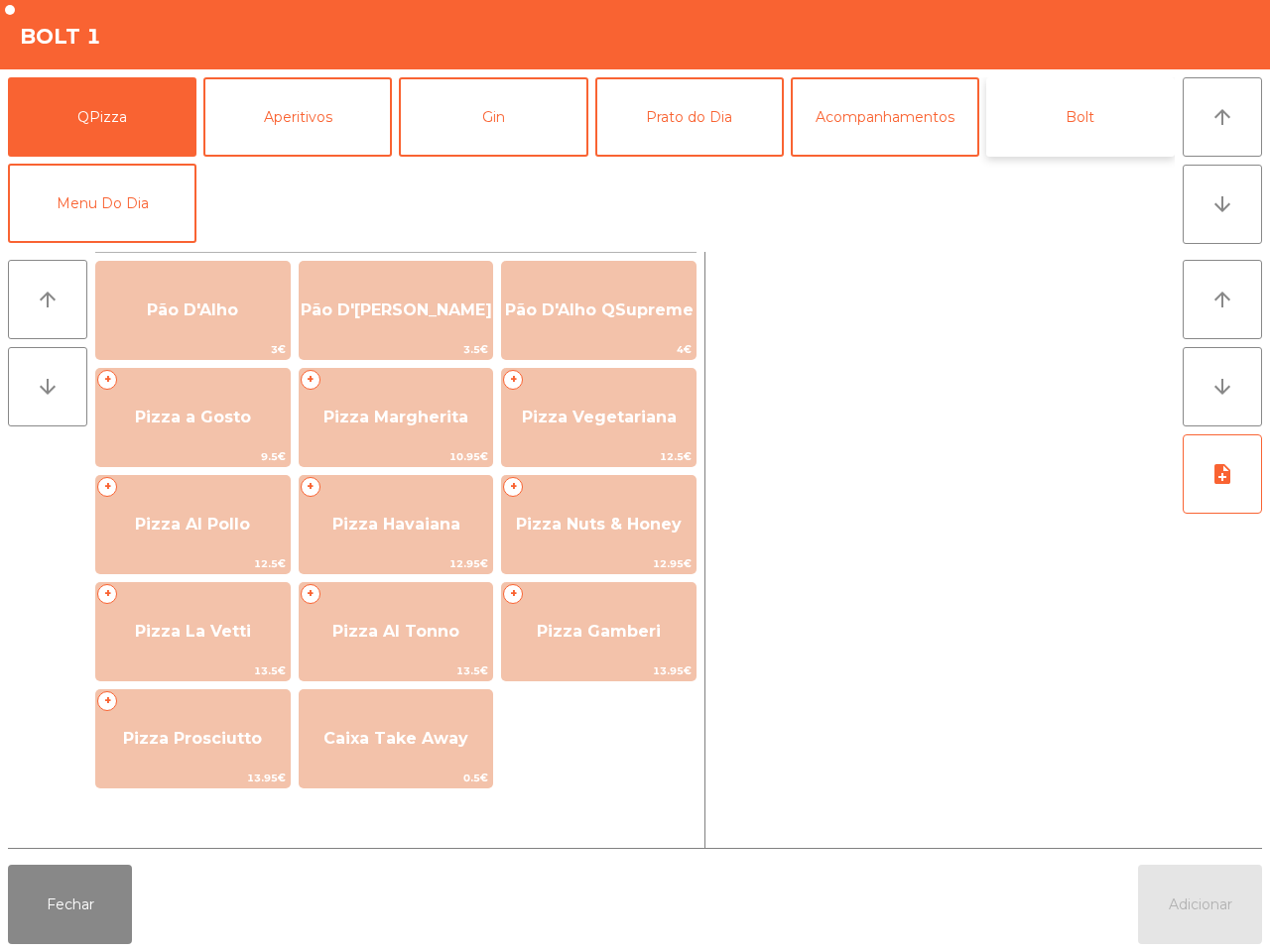 click on "Bolt" 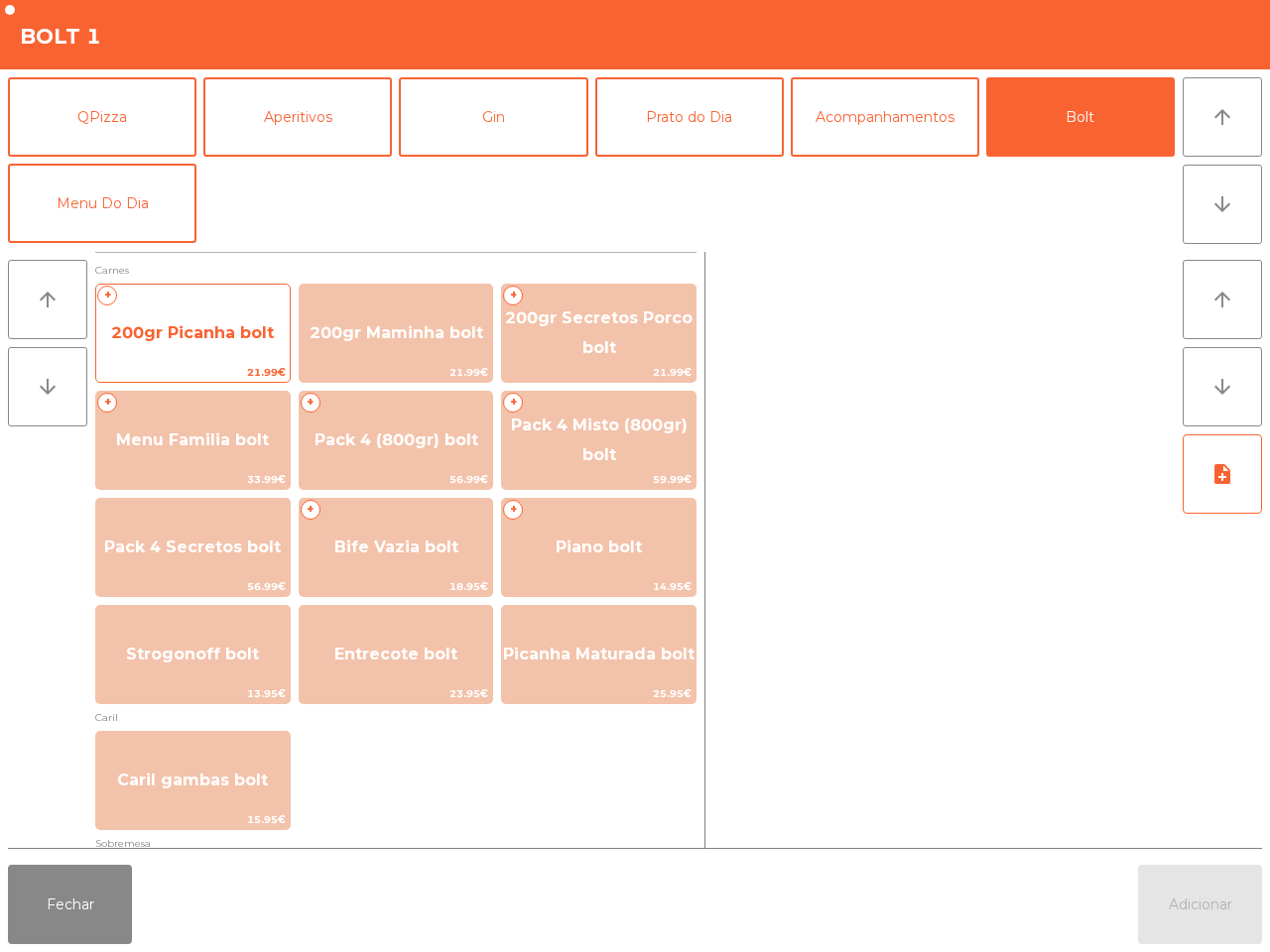 click on "+   200gr Picanha bolt   21.99€" 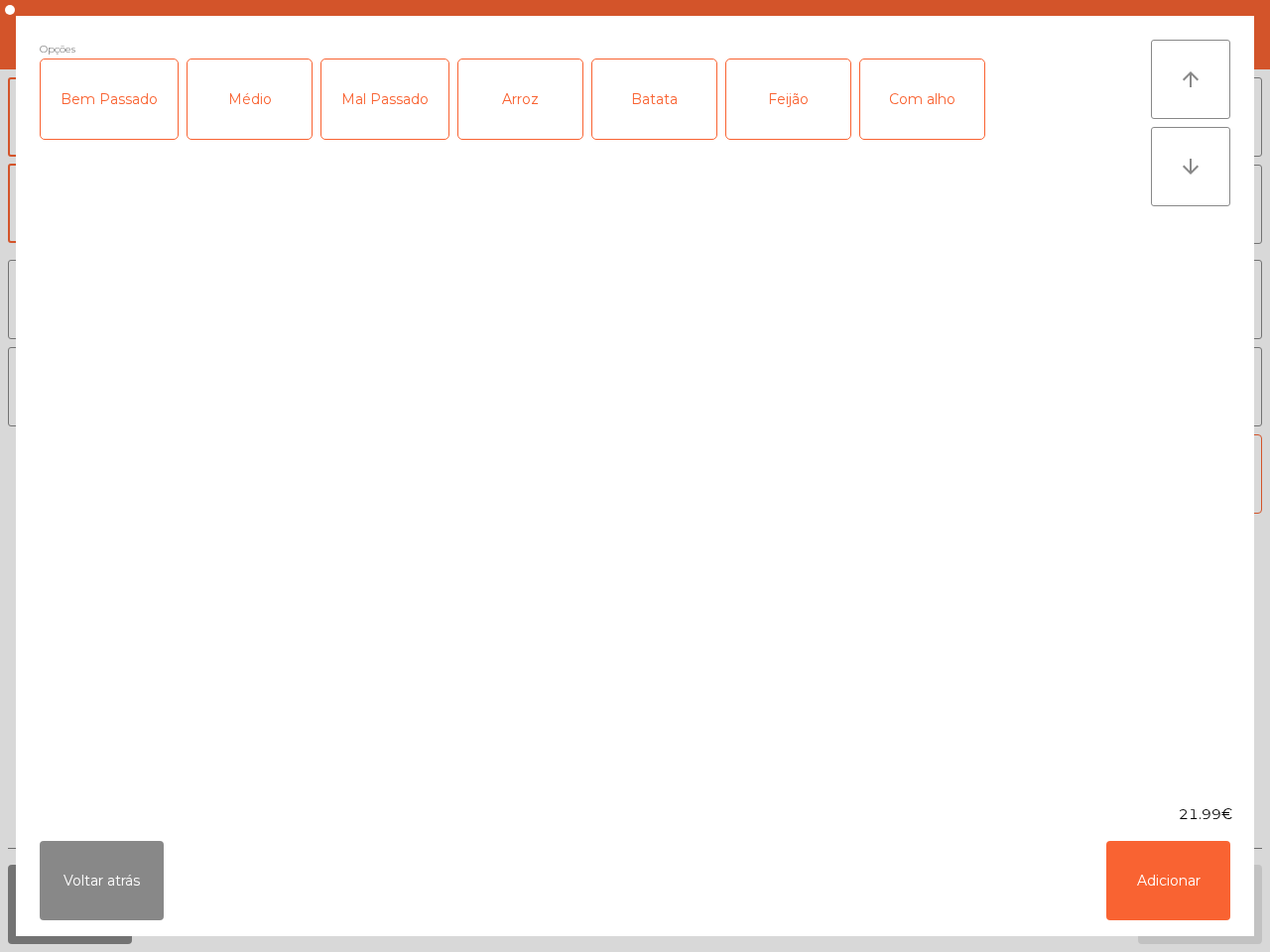 click on "Bem Passado" 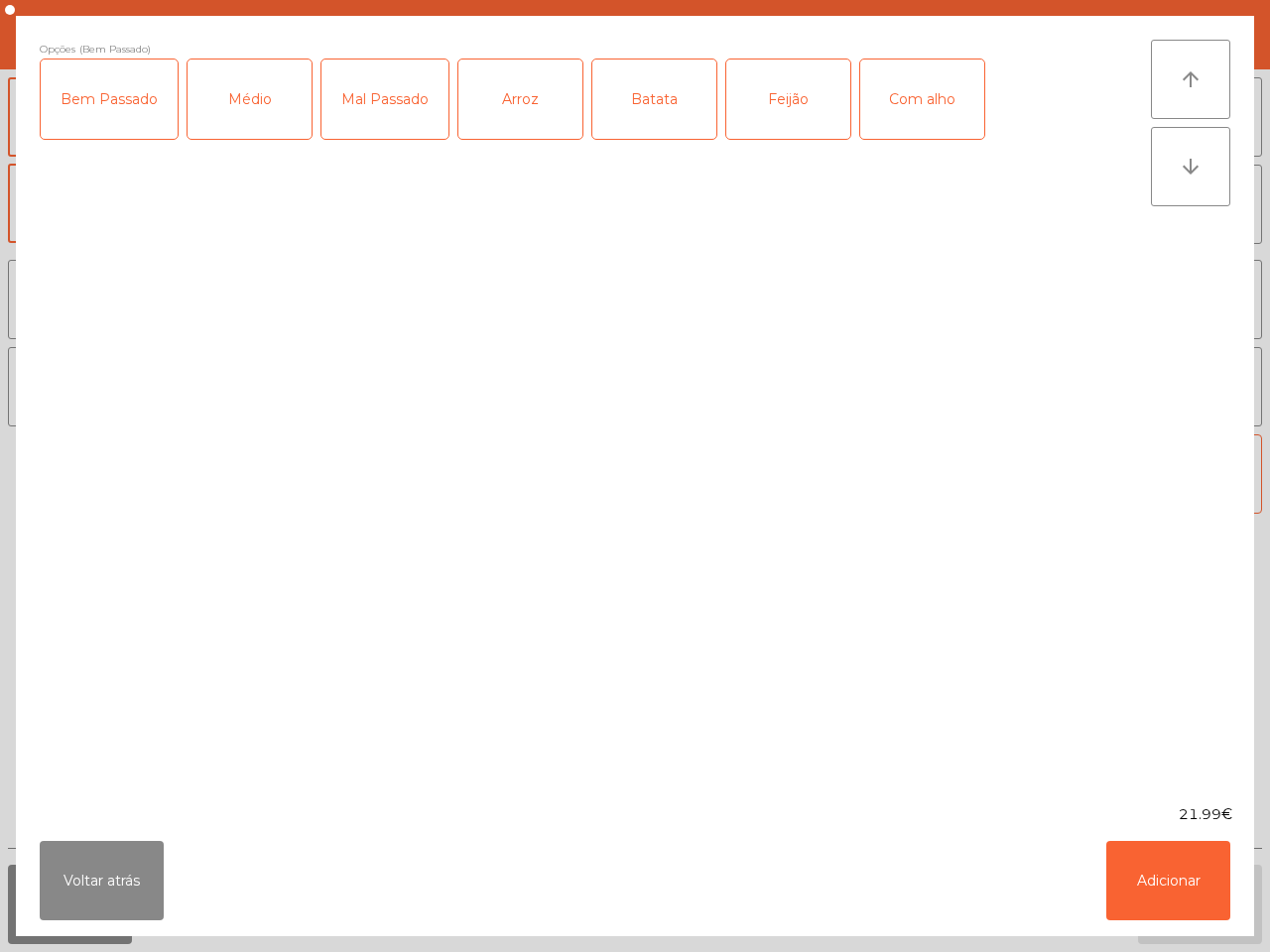 click on "Arroz" 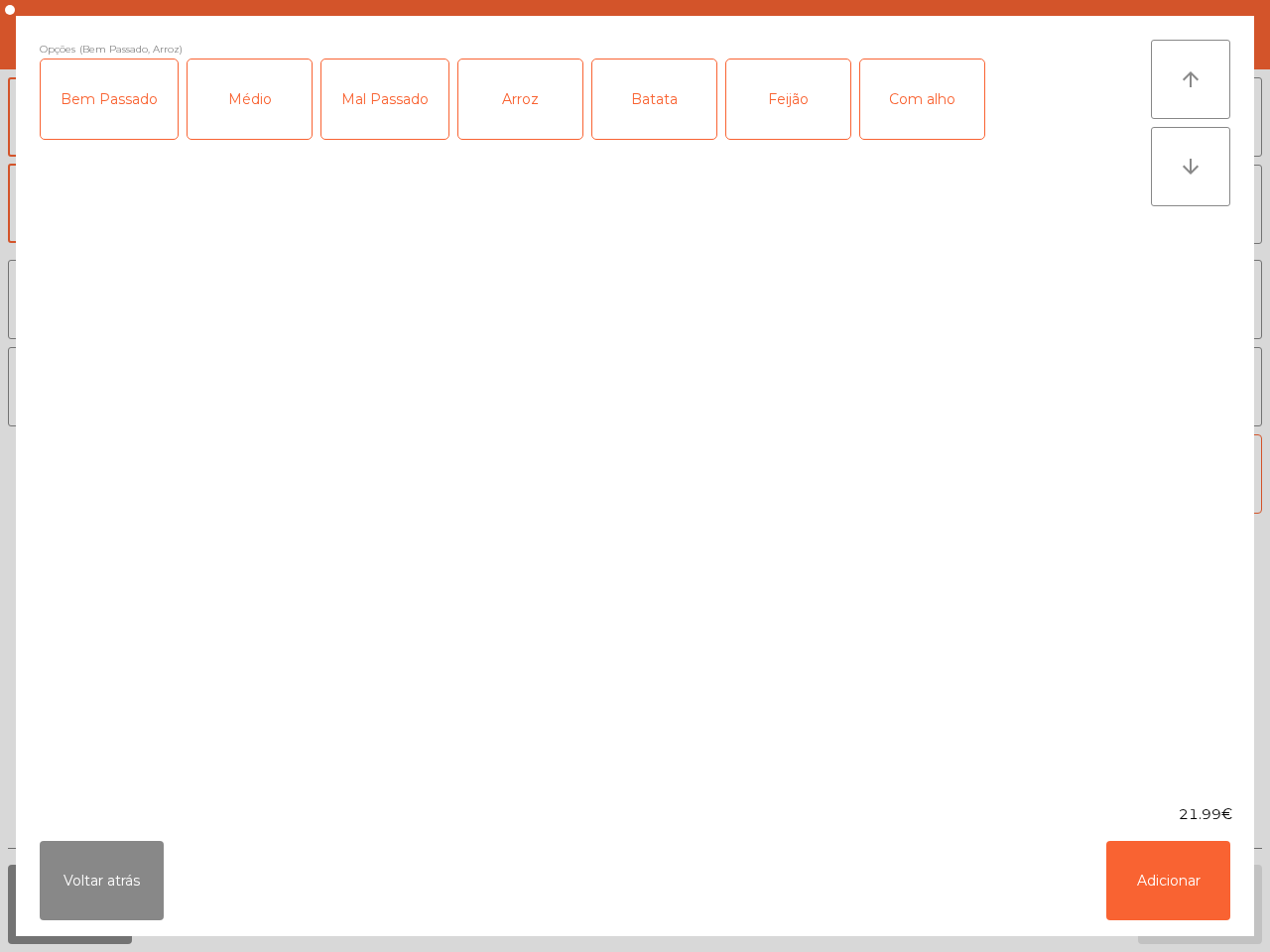click on "Batata" 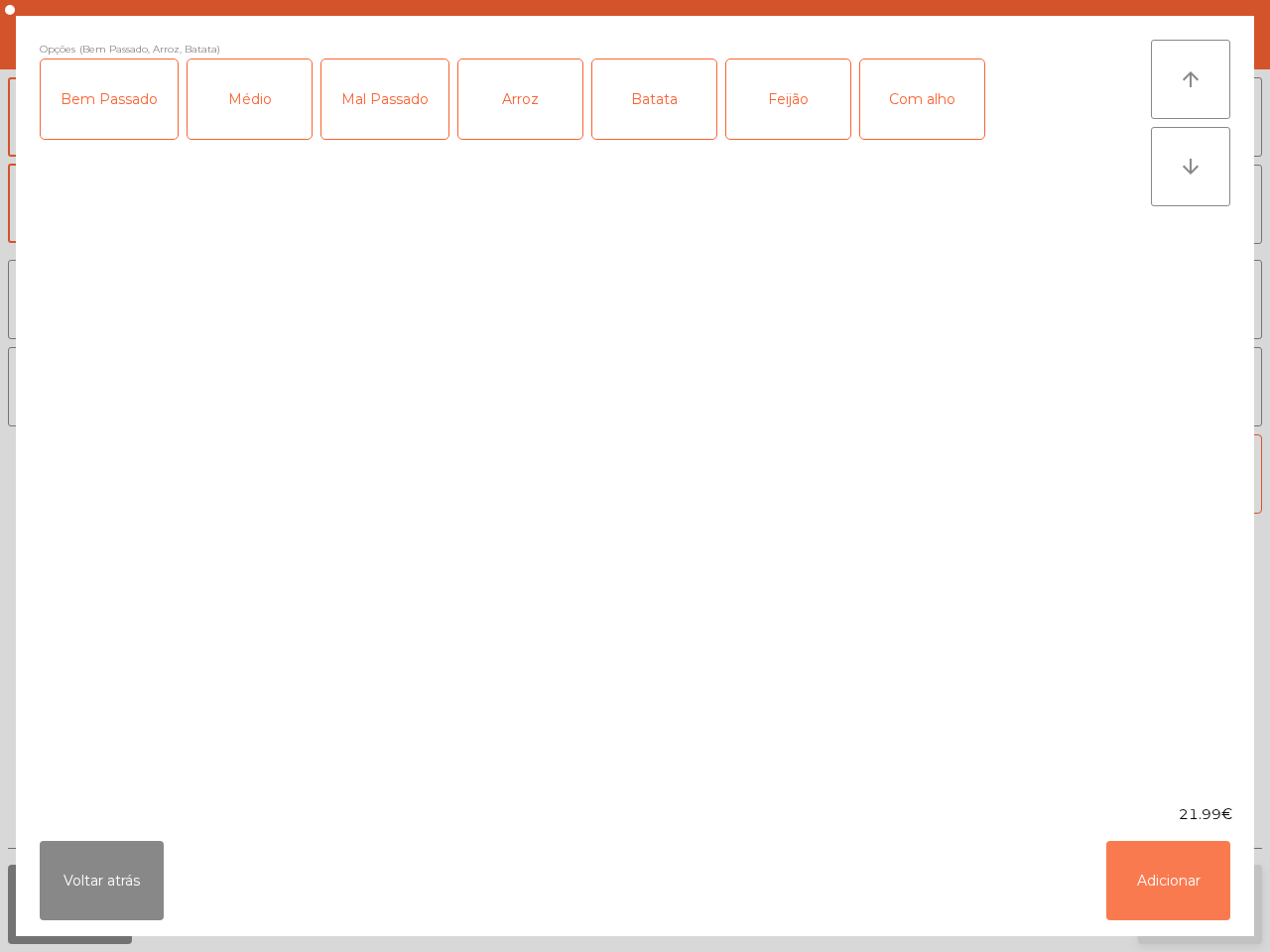 click on "Adicionar" 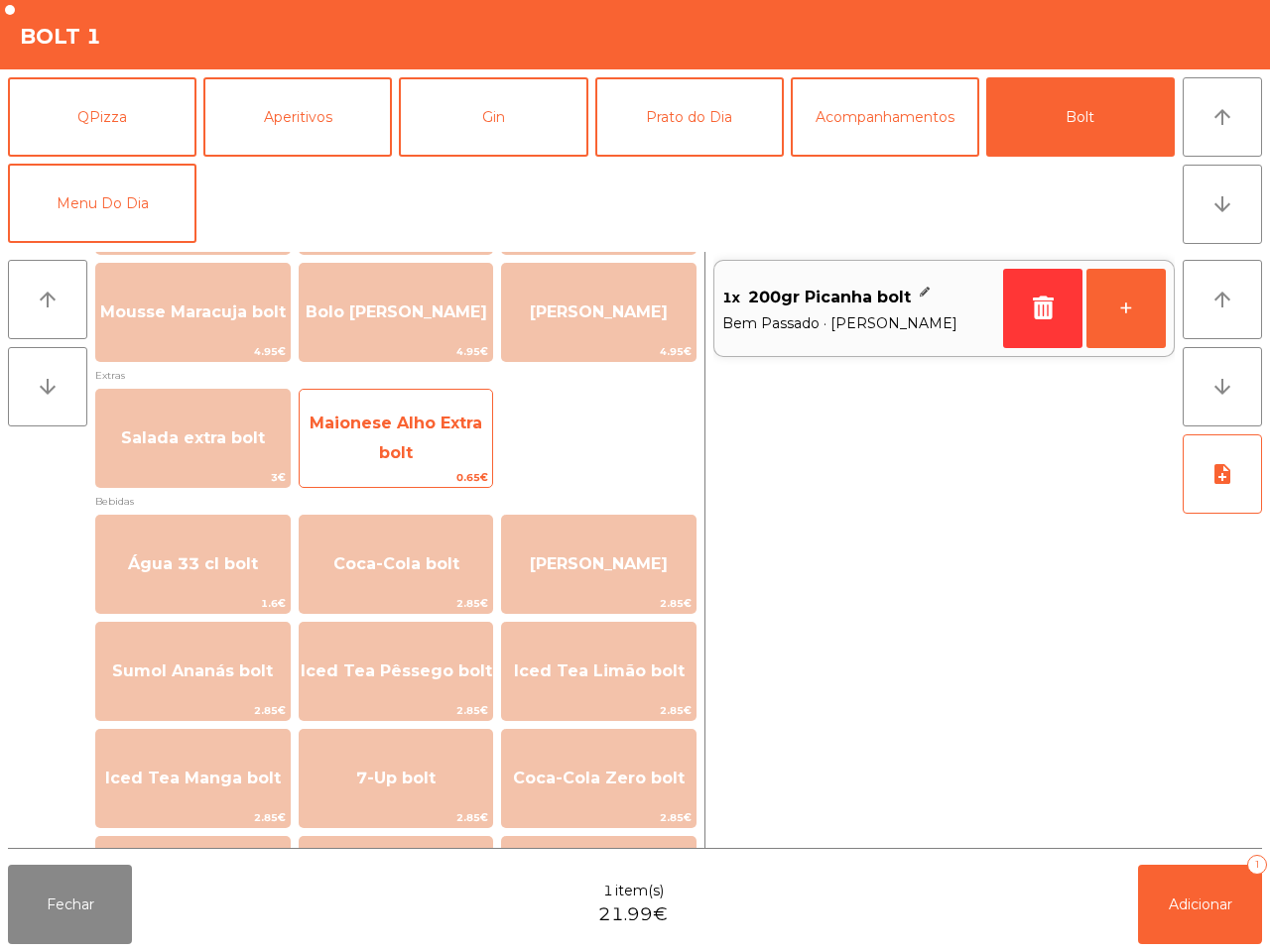 scroll, scrollTop: 744, scrollLeft: 0, axis: vertical 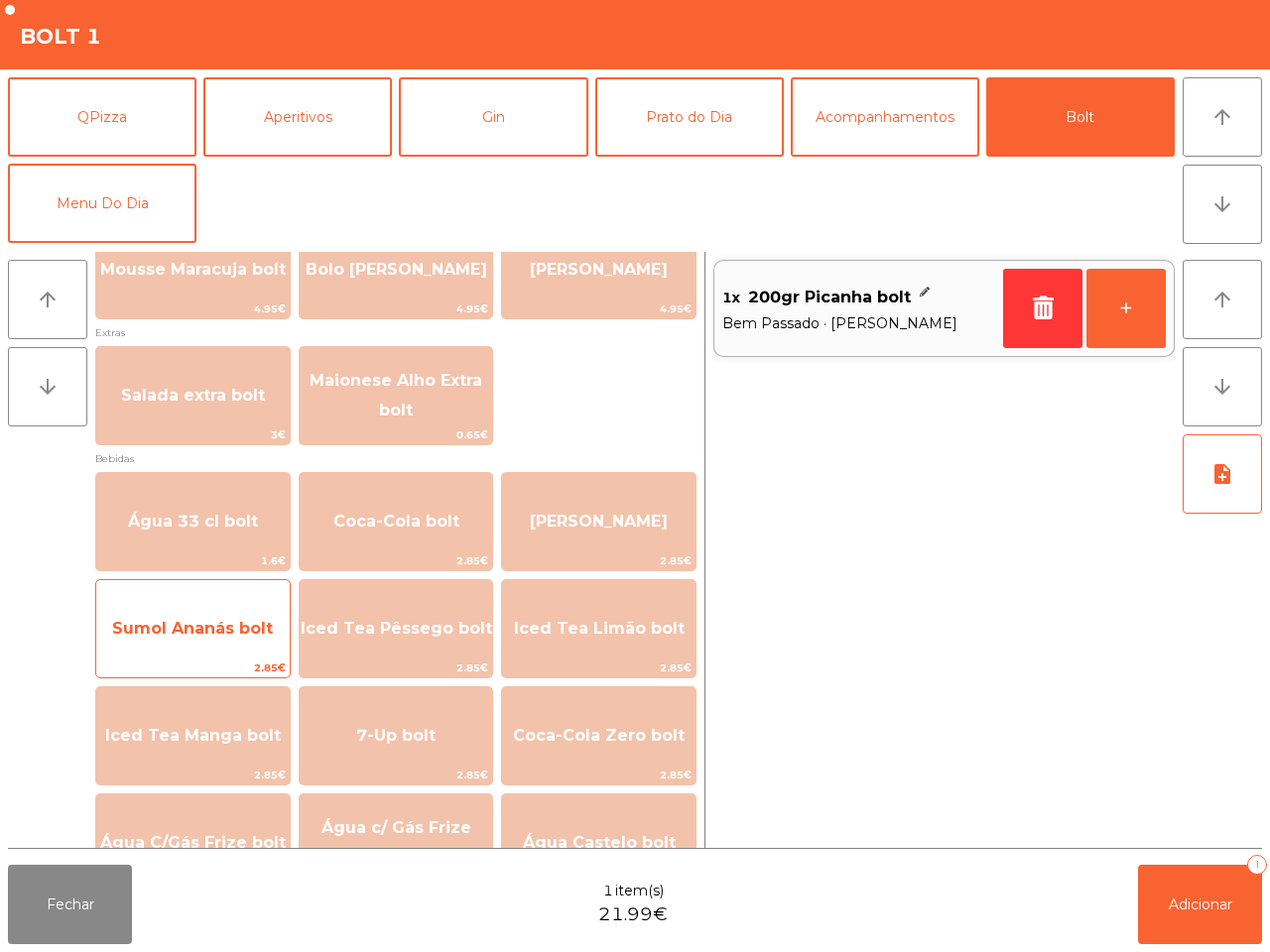 click on "Sumol Ananás bolt" 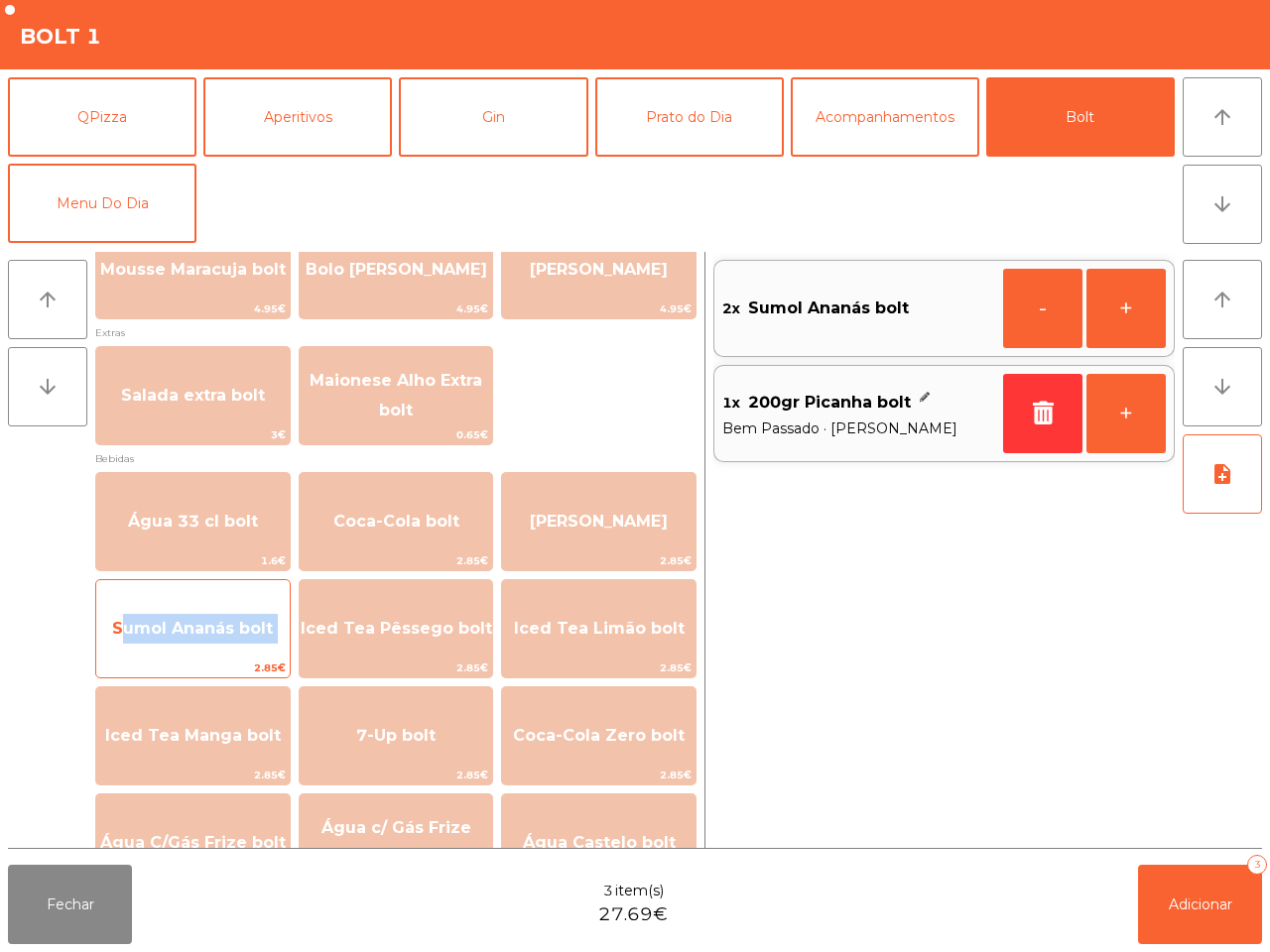click on "Sumol Ananás bolt" 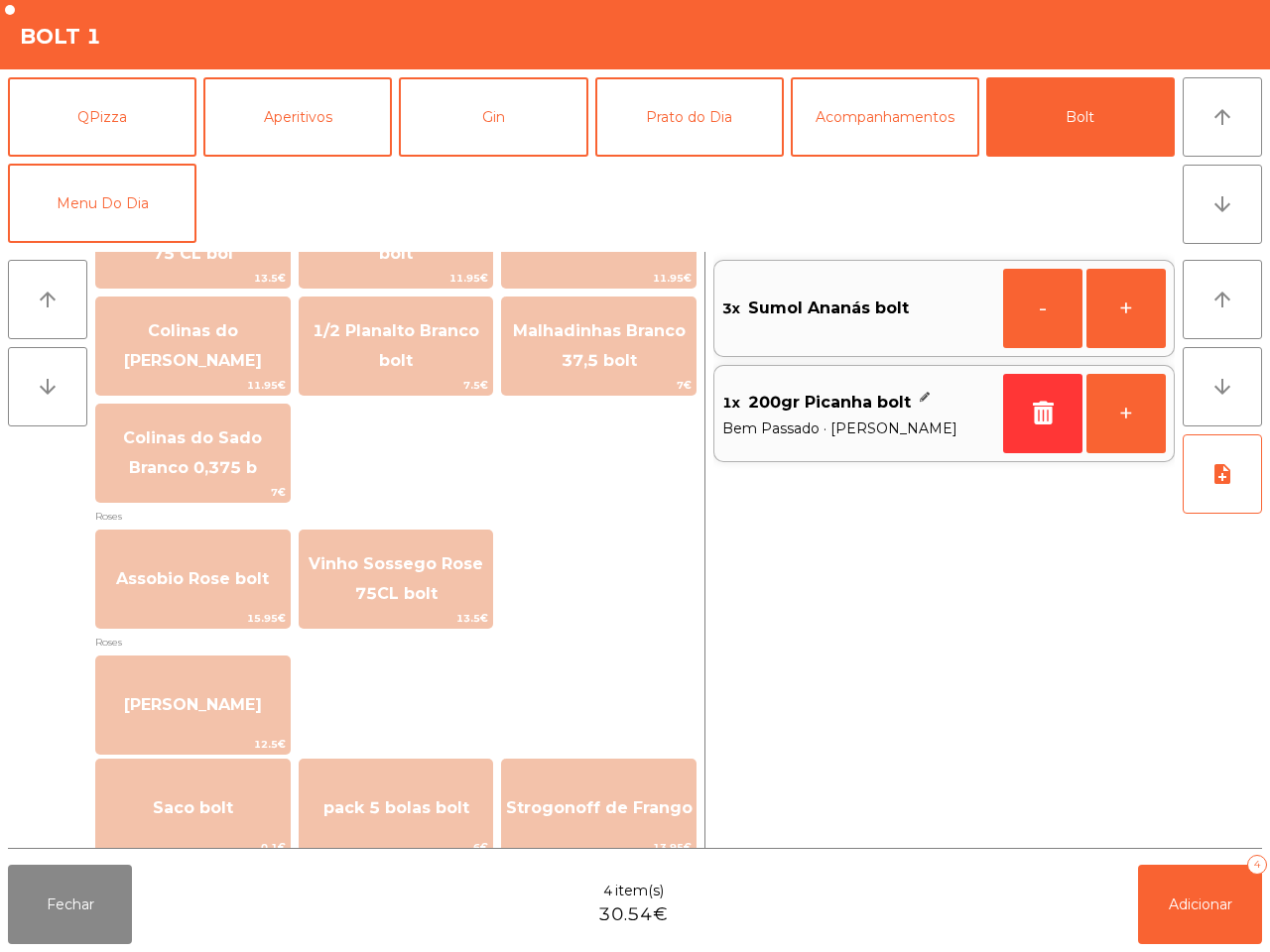 scroll, scrollTop: 2259, scrollLeft: 0, axis: vertical 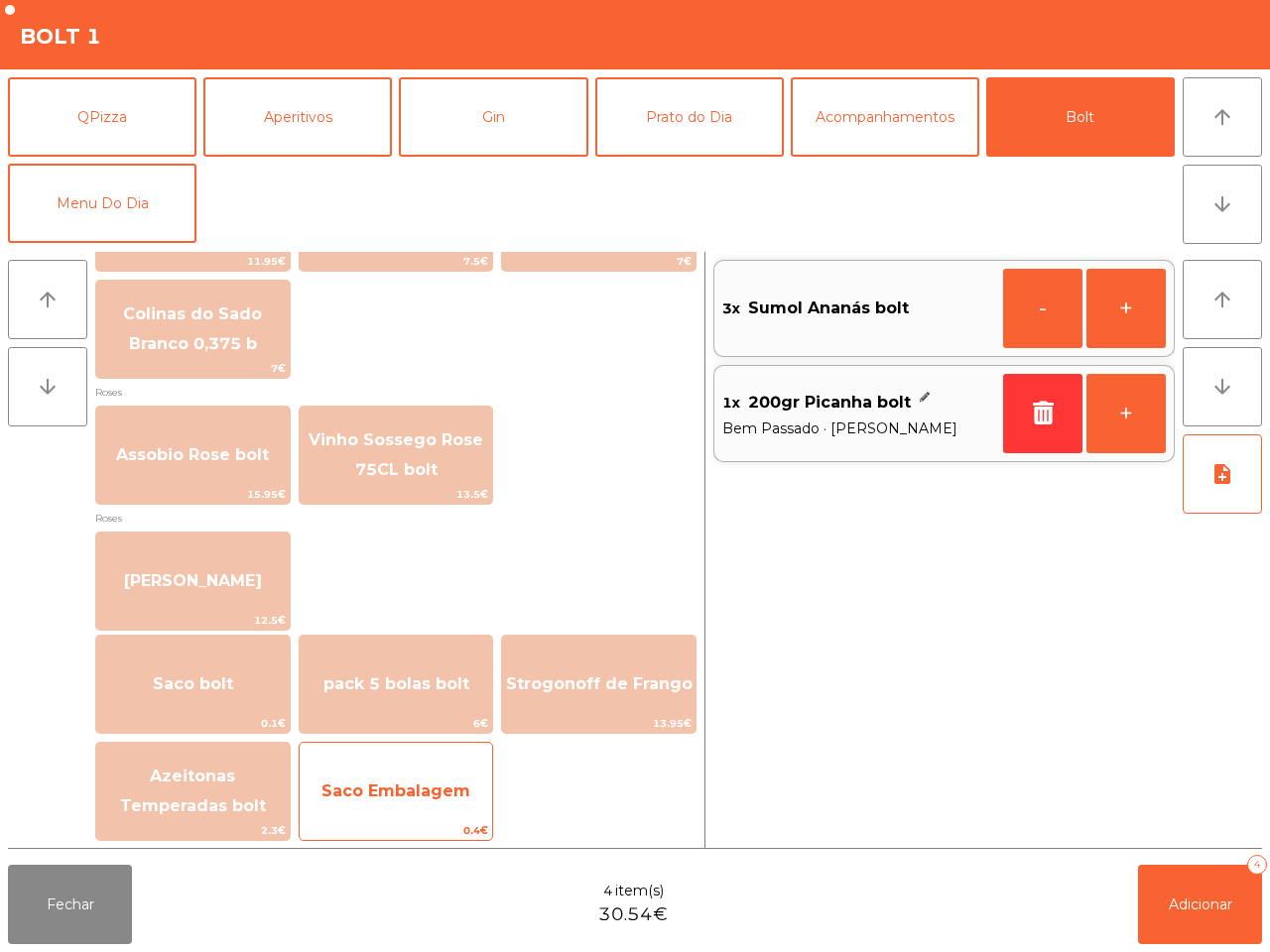 click on "Saco Embalagem    0.4€" 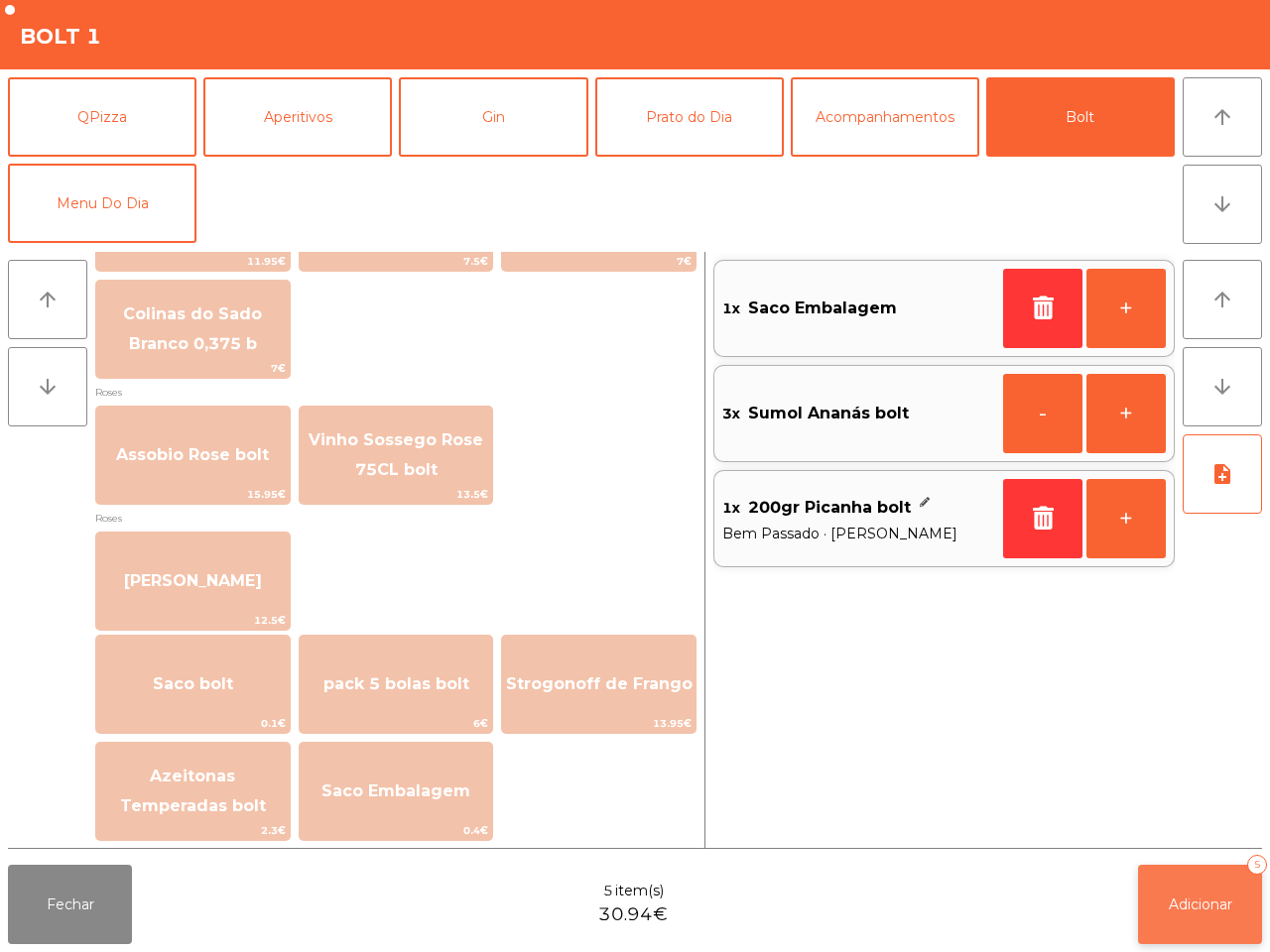 click on "Adicionar   5" 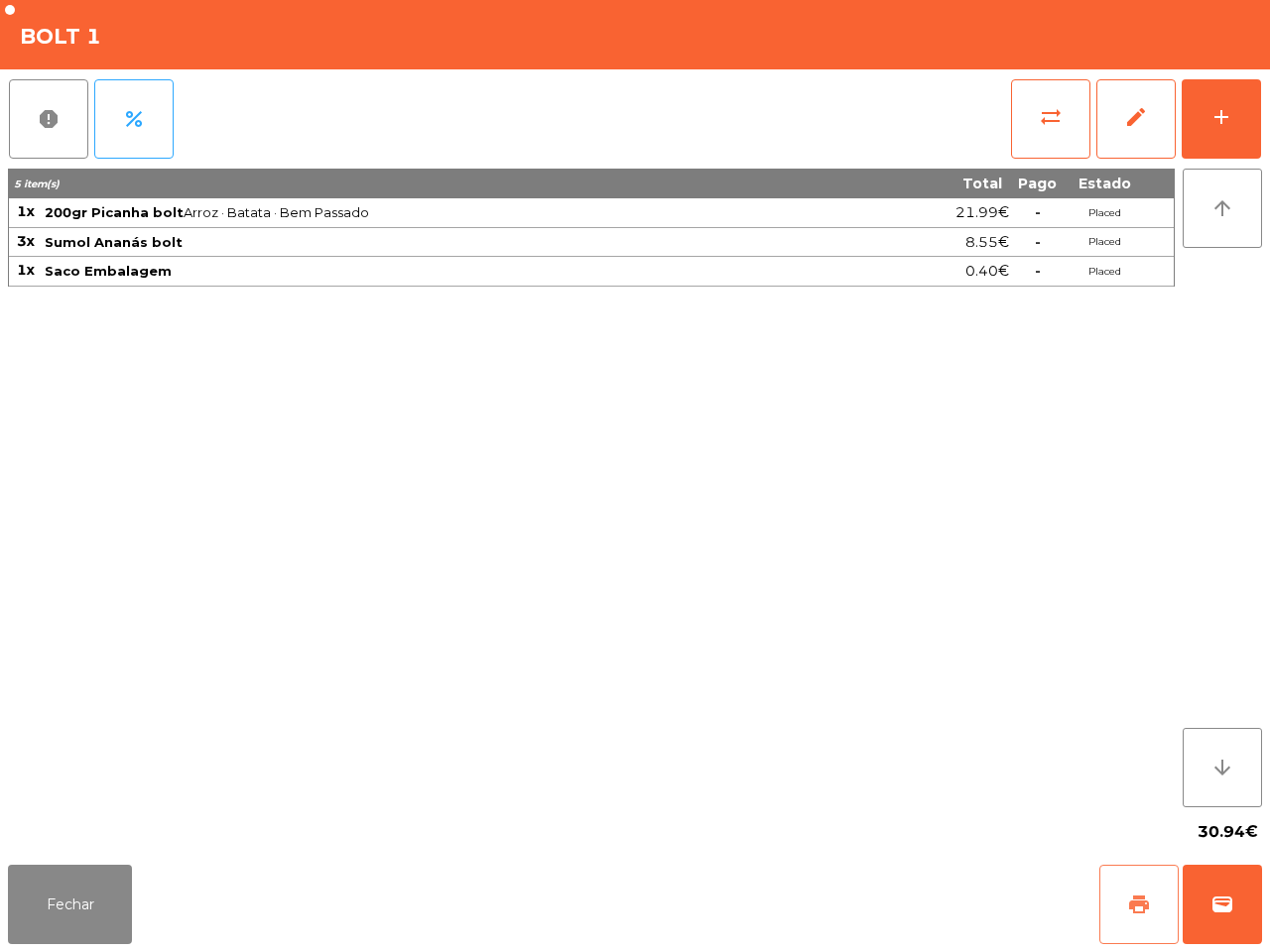 click on "print" 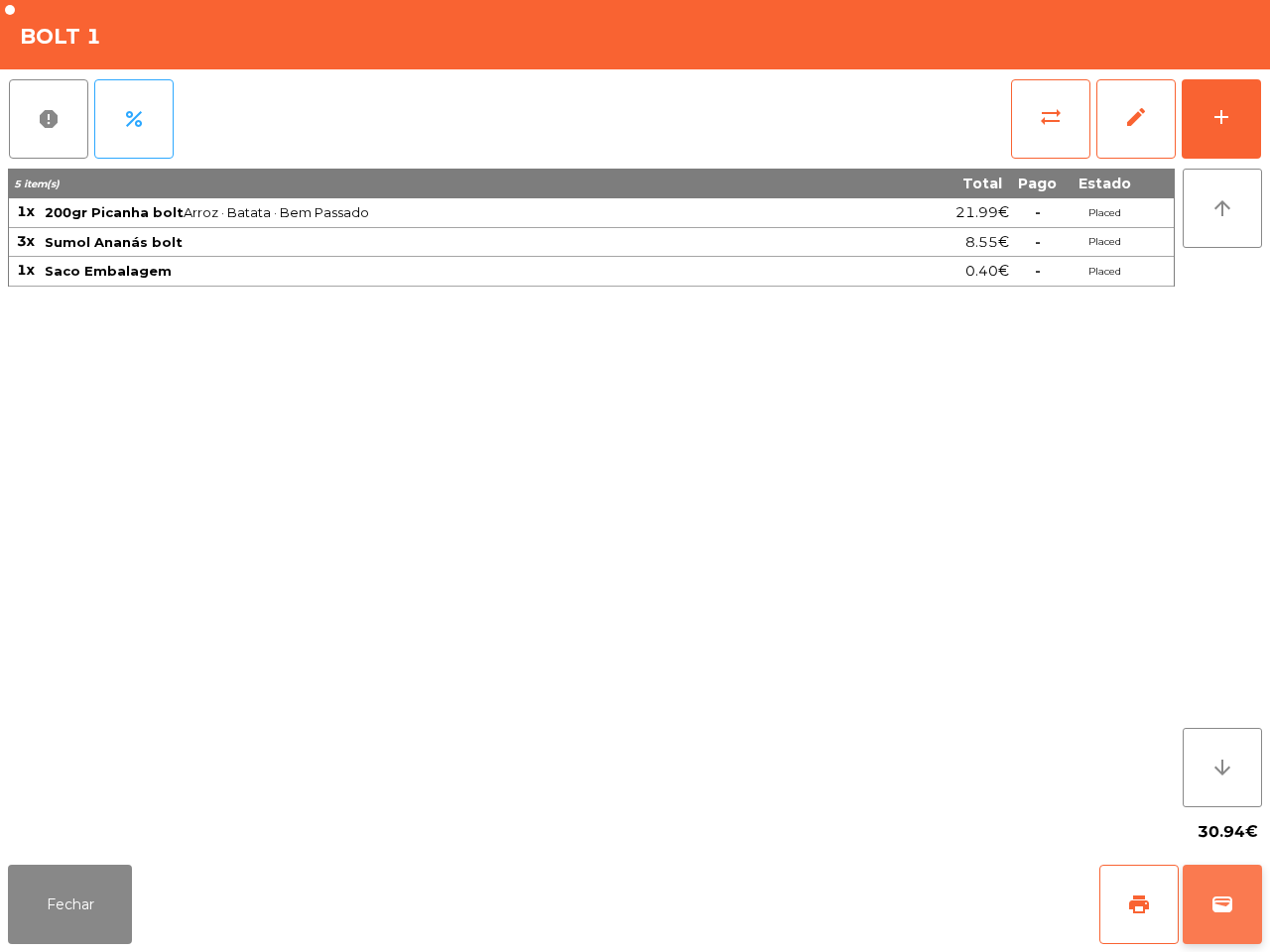 click on "wallet" 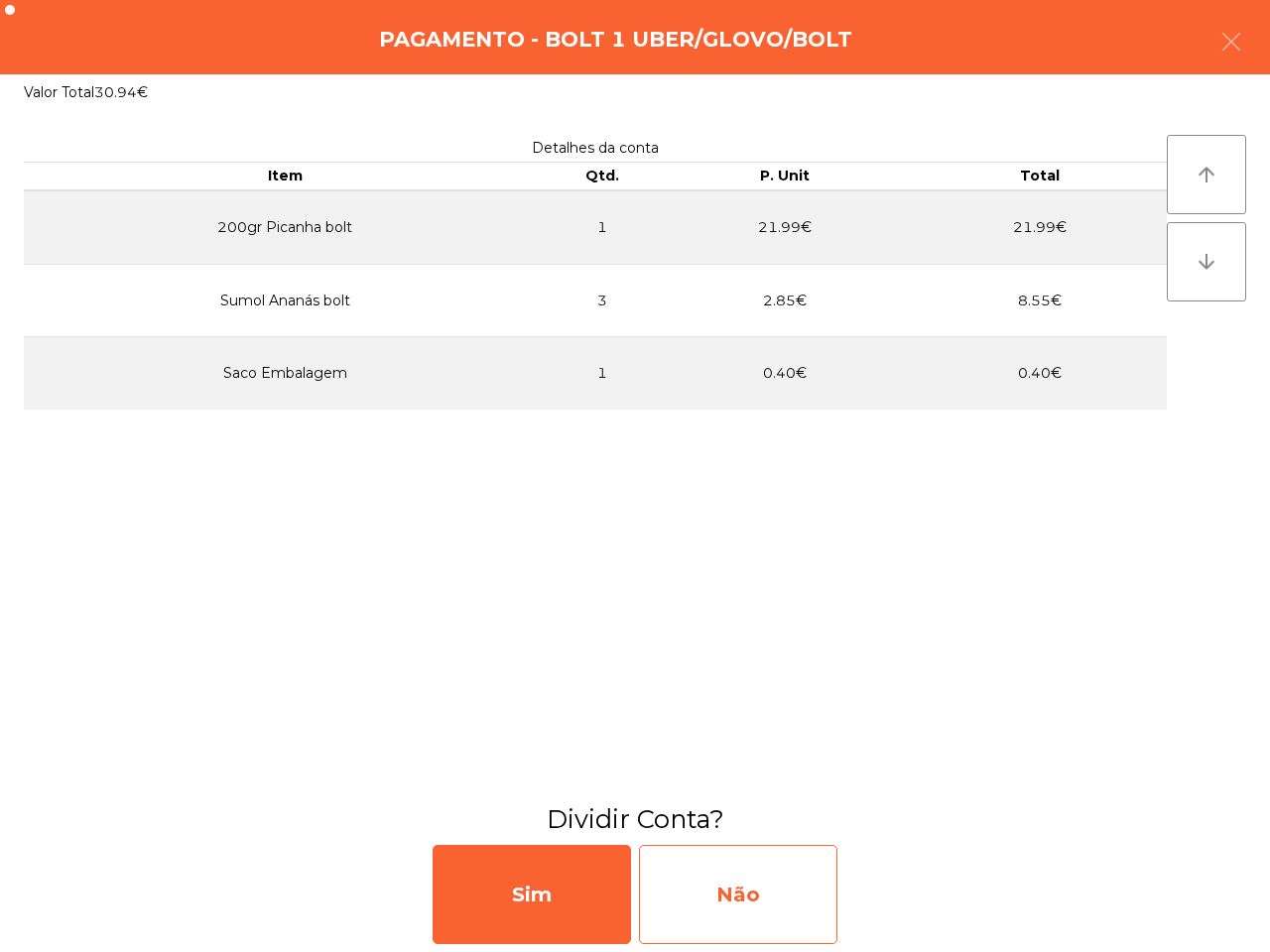 click on "Não" 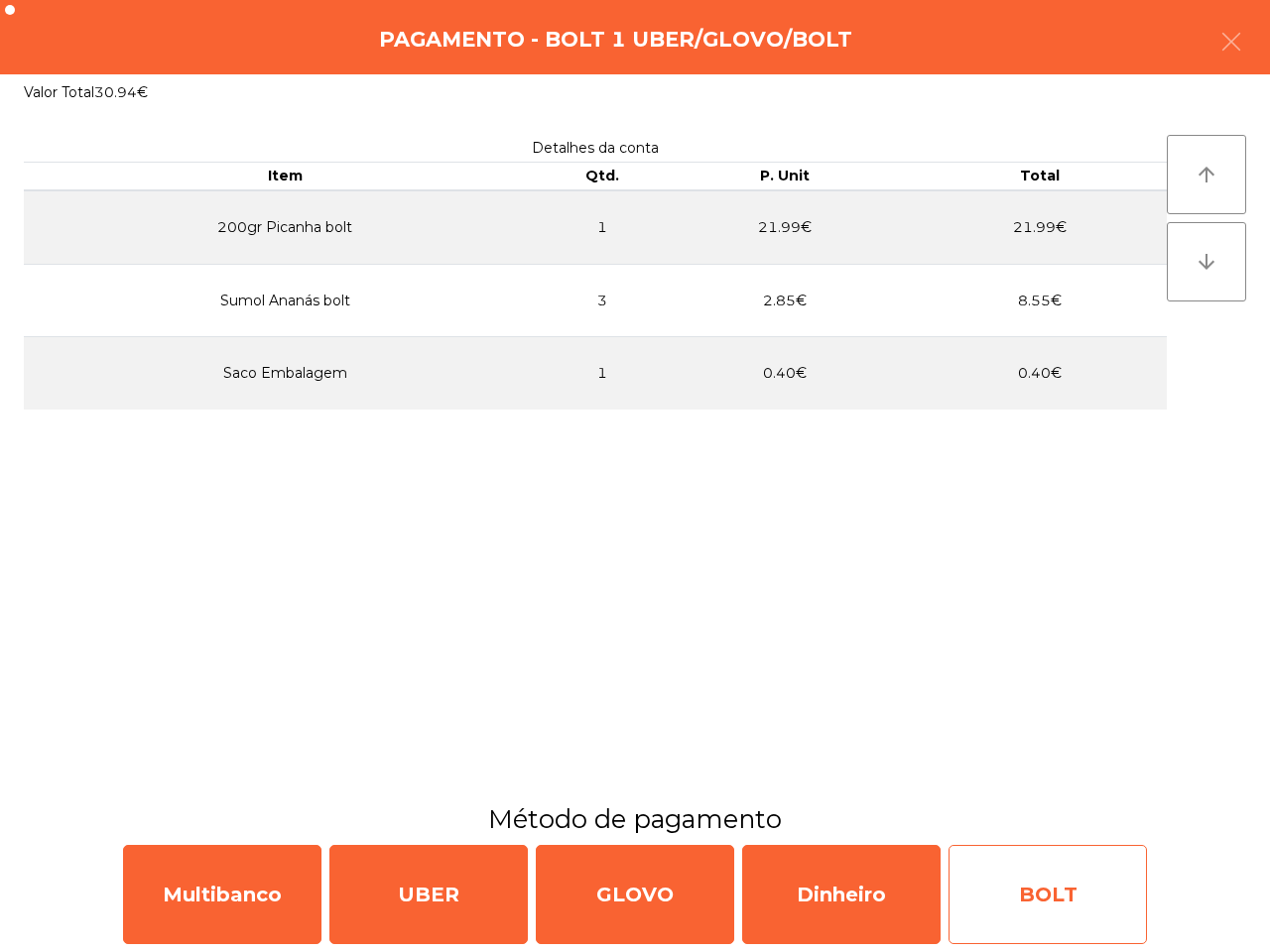 click on "BOLT" 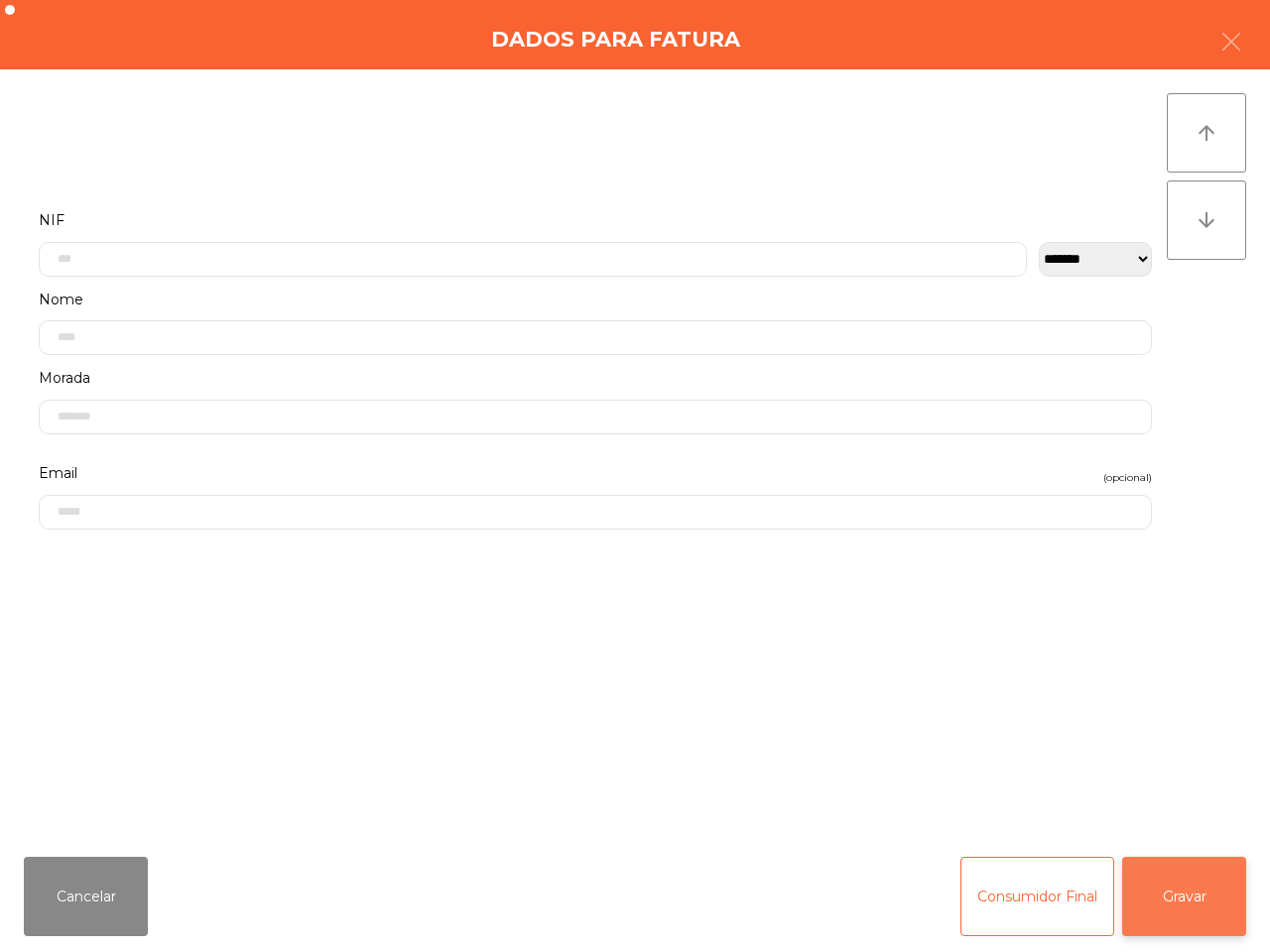 click on "Gravar" 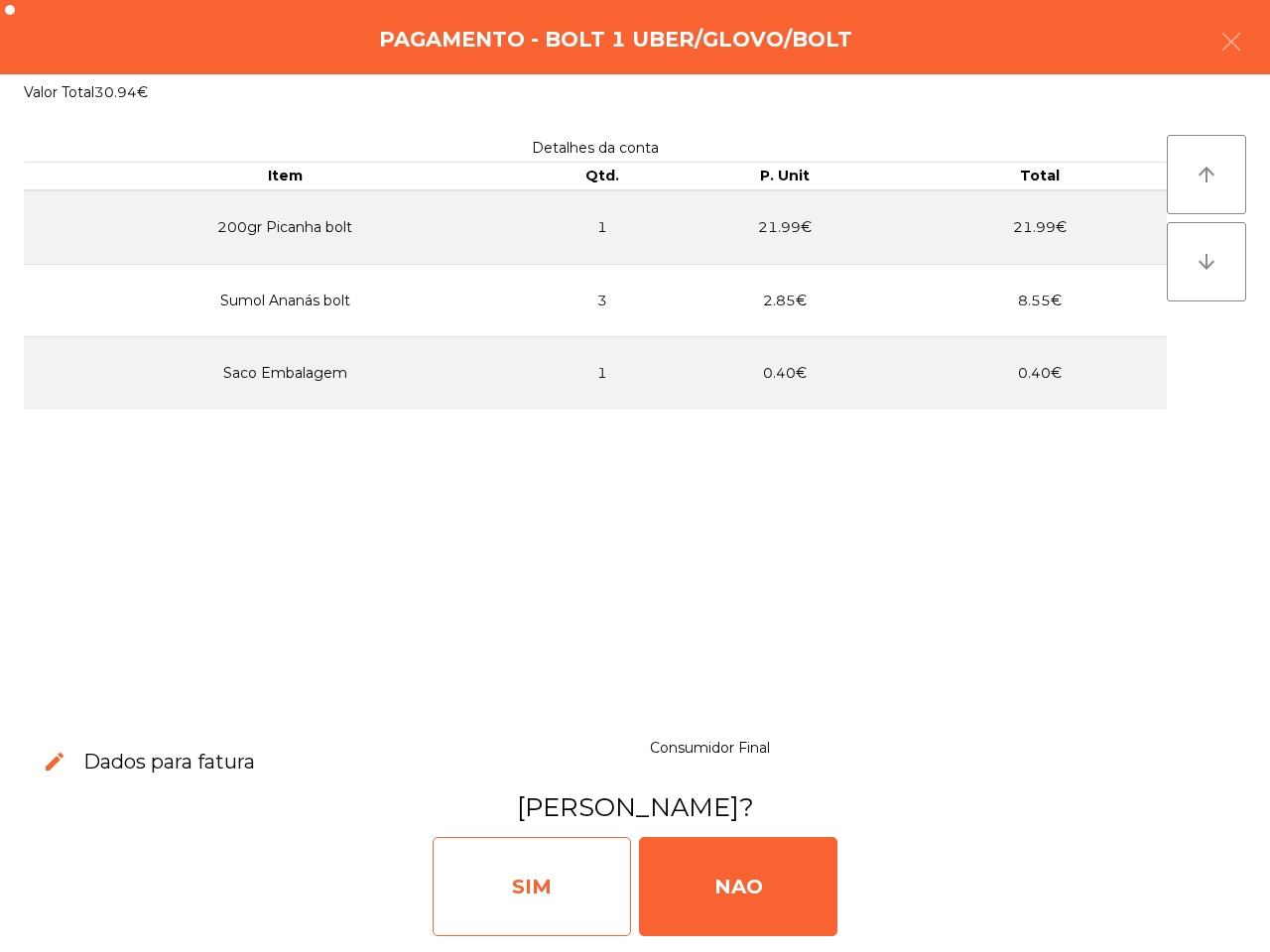 click on "SIM" 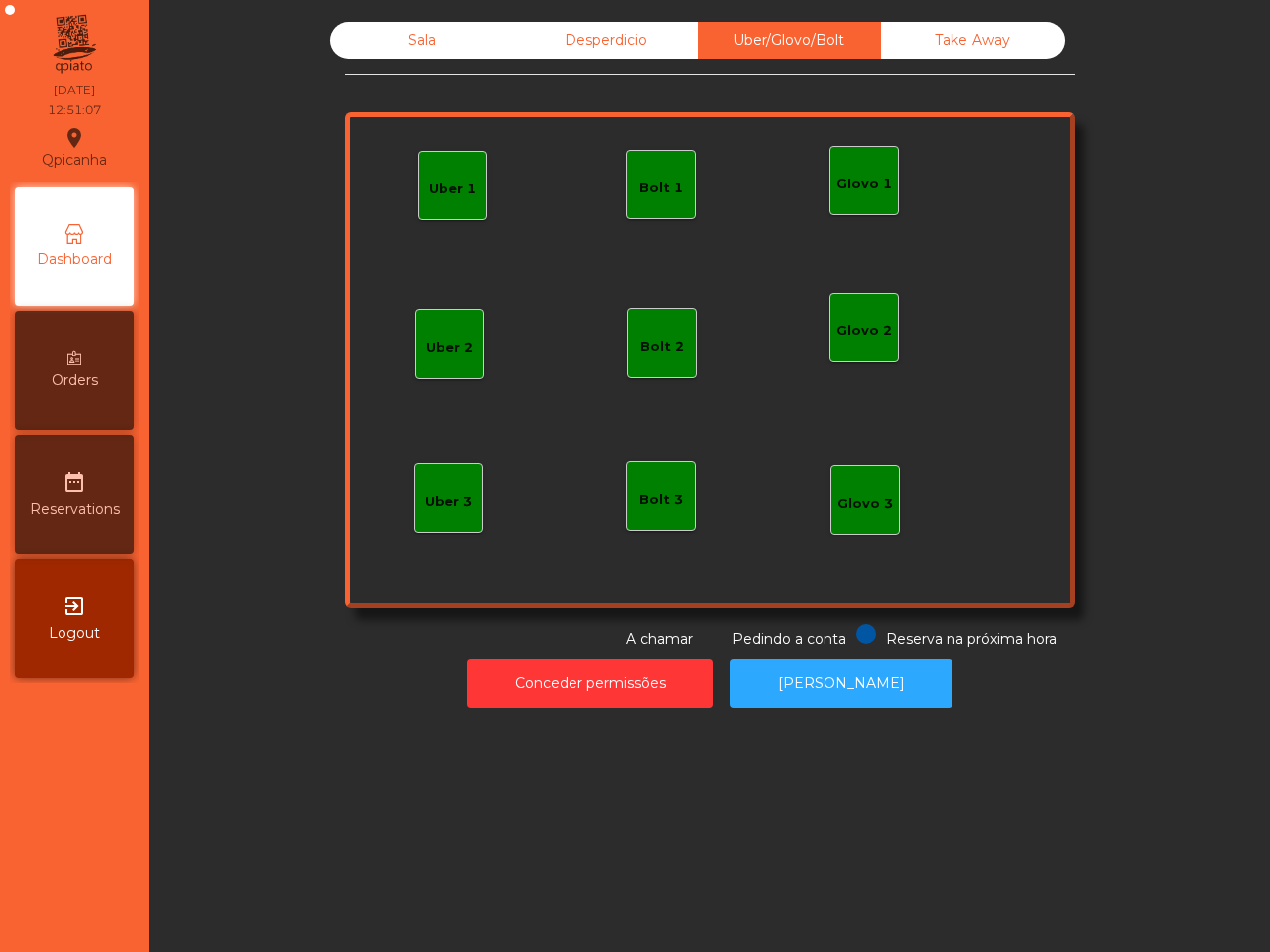 drag, startPoint x: 558, startPoint y: 784, endPoint x: 514, endPoint y: 808, distance: 50.119856 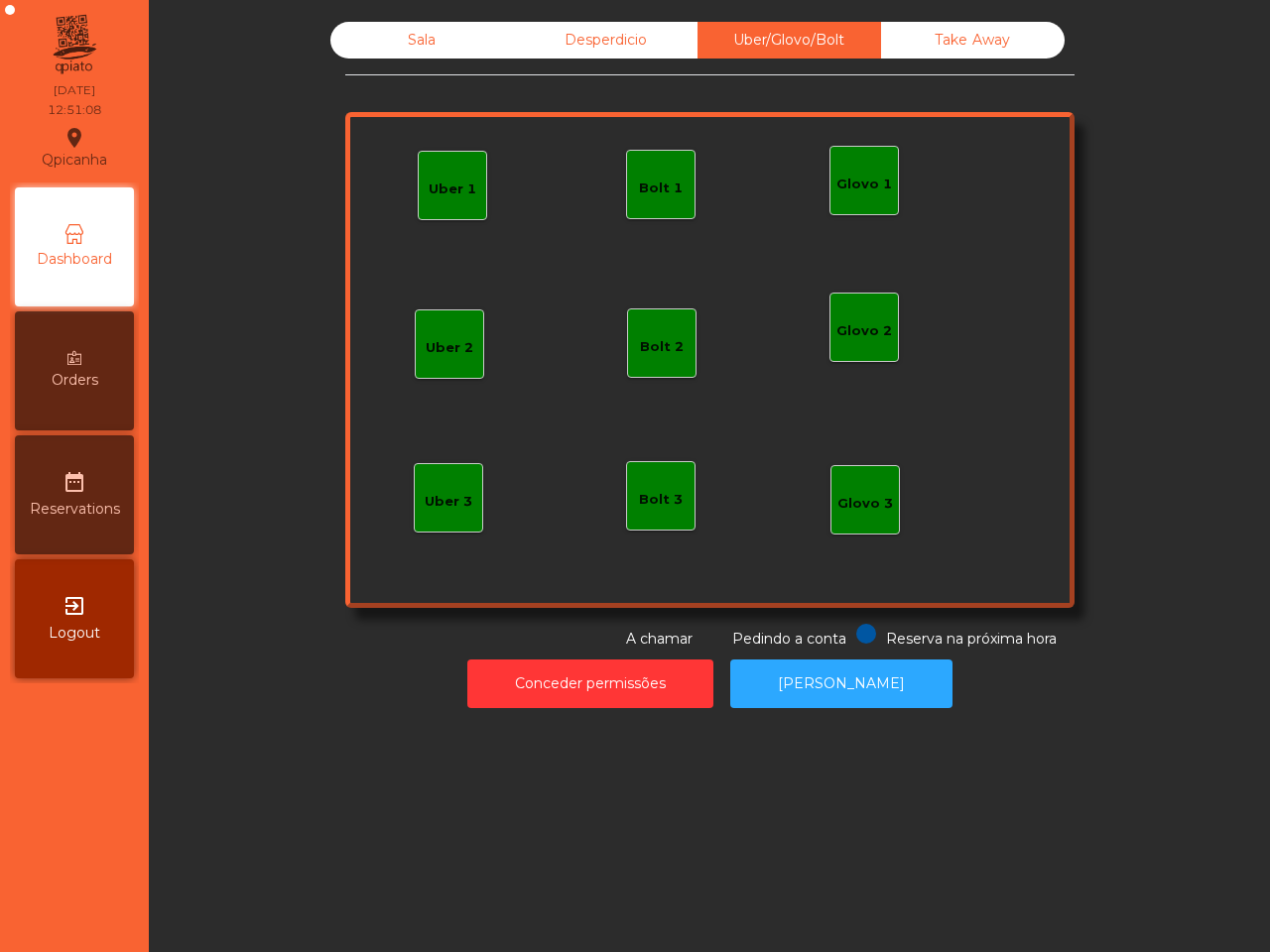 click on "Sala" 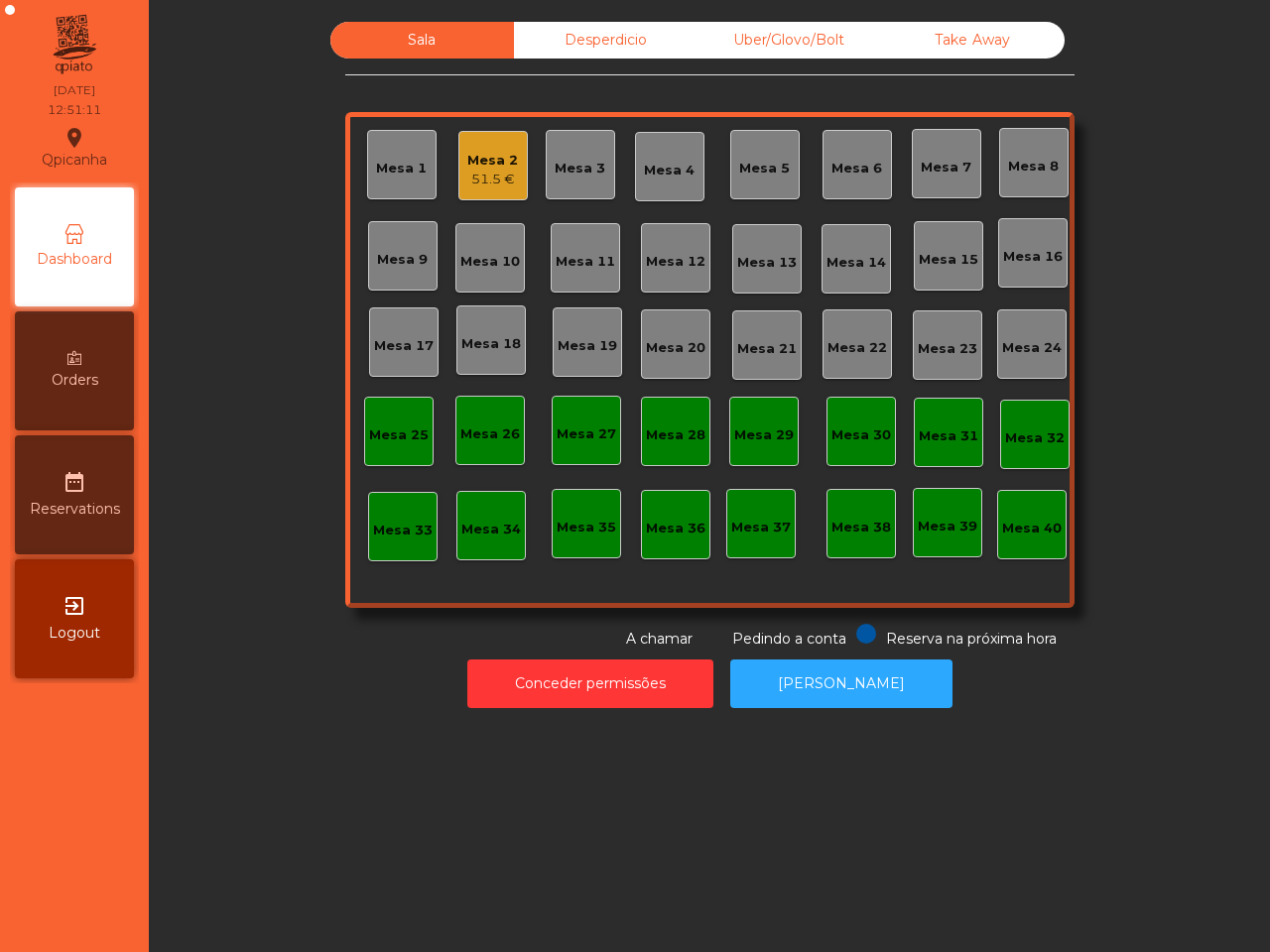 click on "Mesa 3" 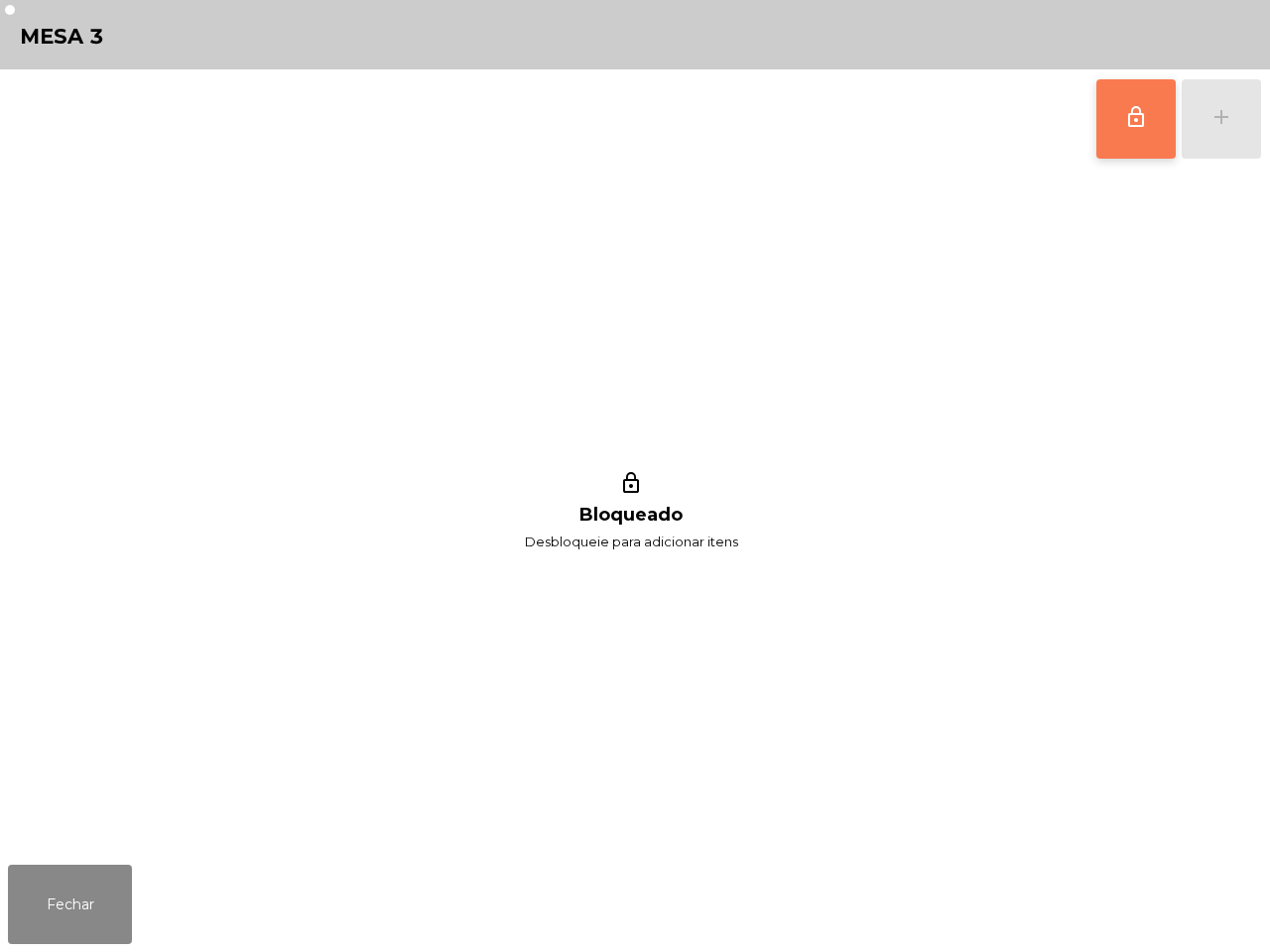 click on "lock_outline" 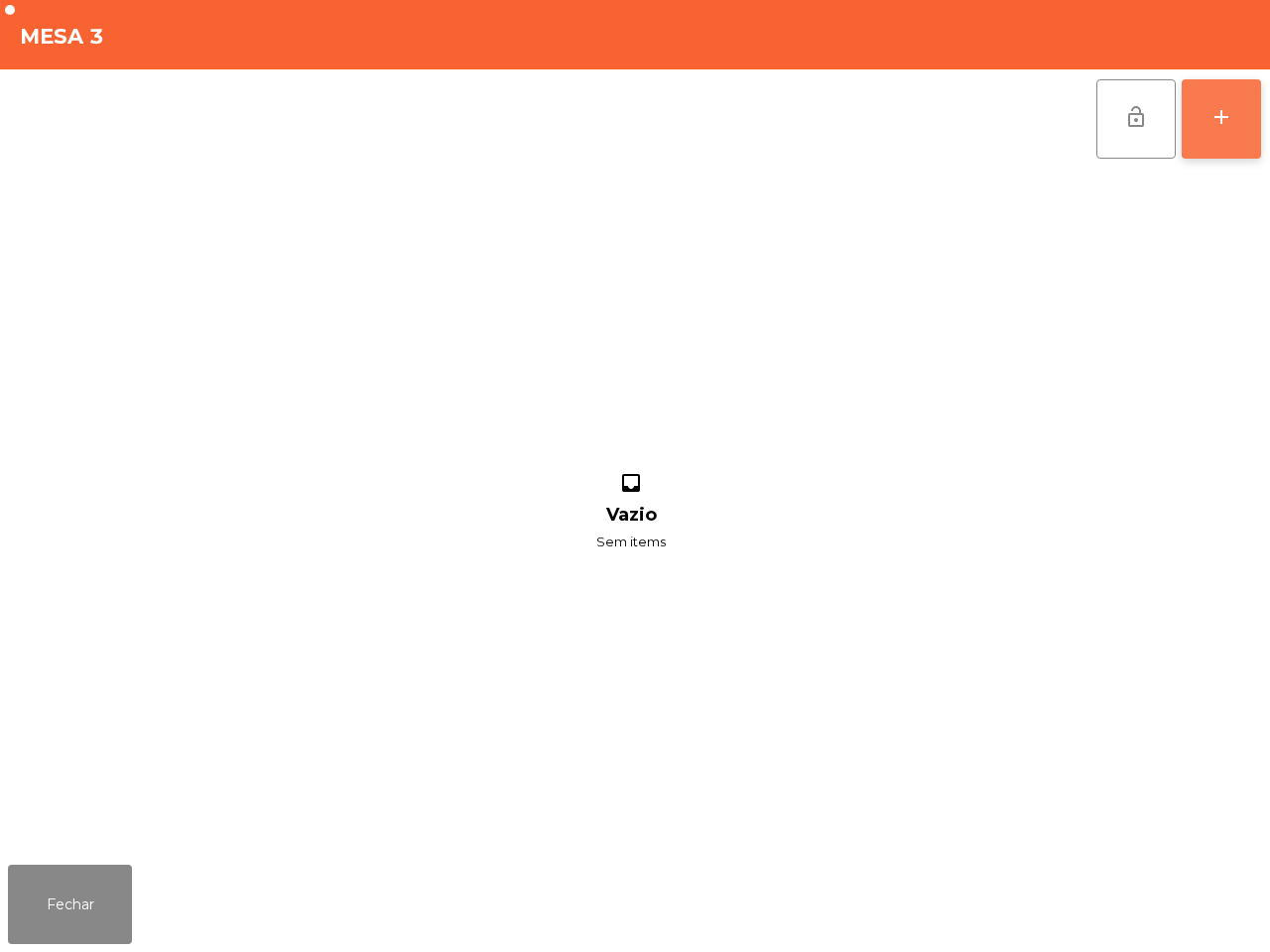 click on "add" 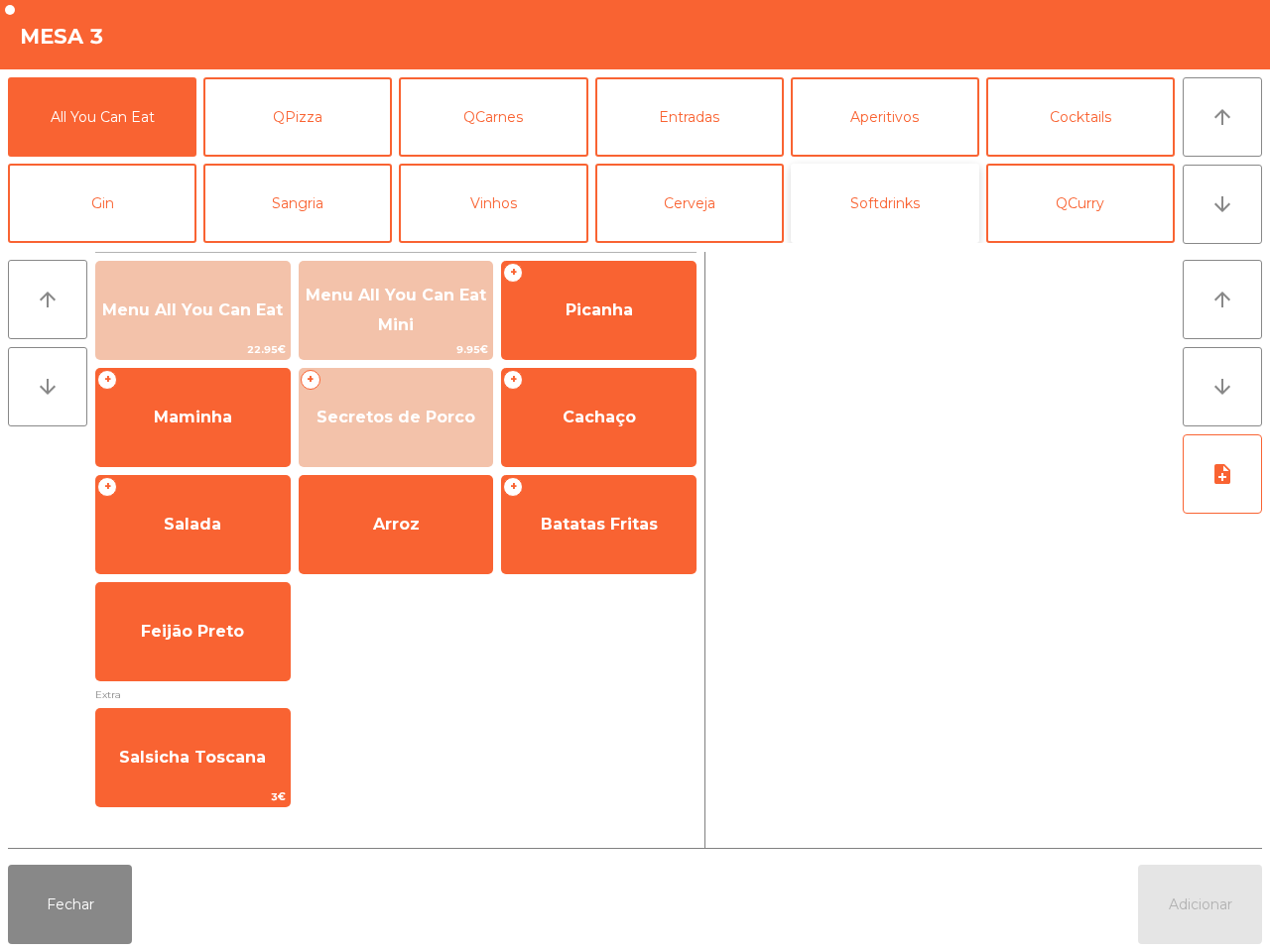 click on "Softdrinks" 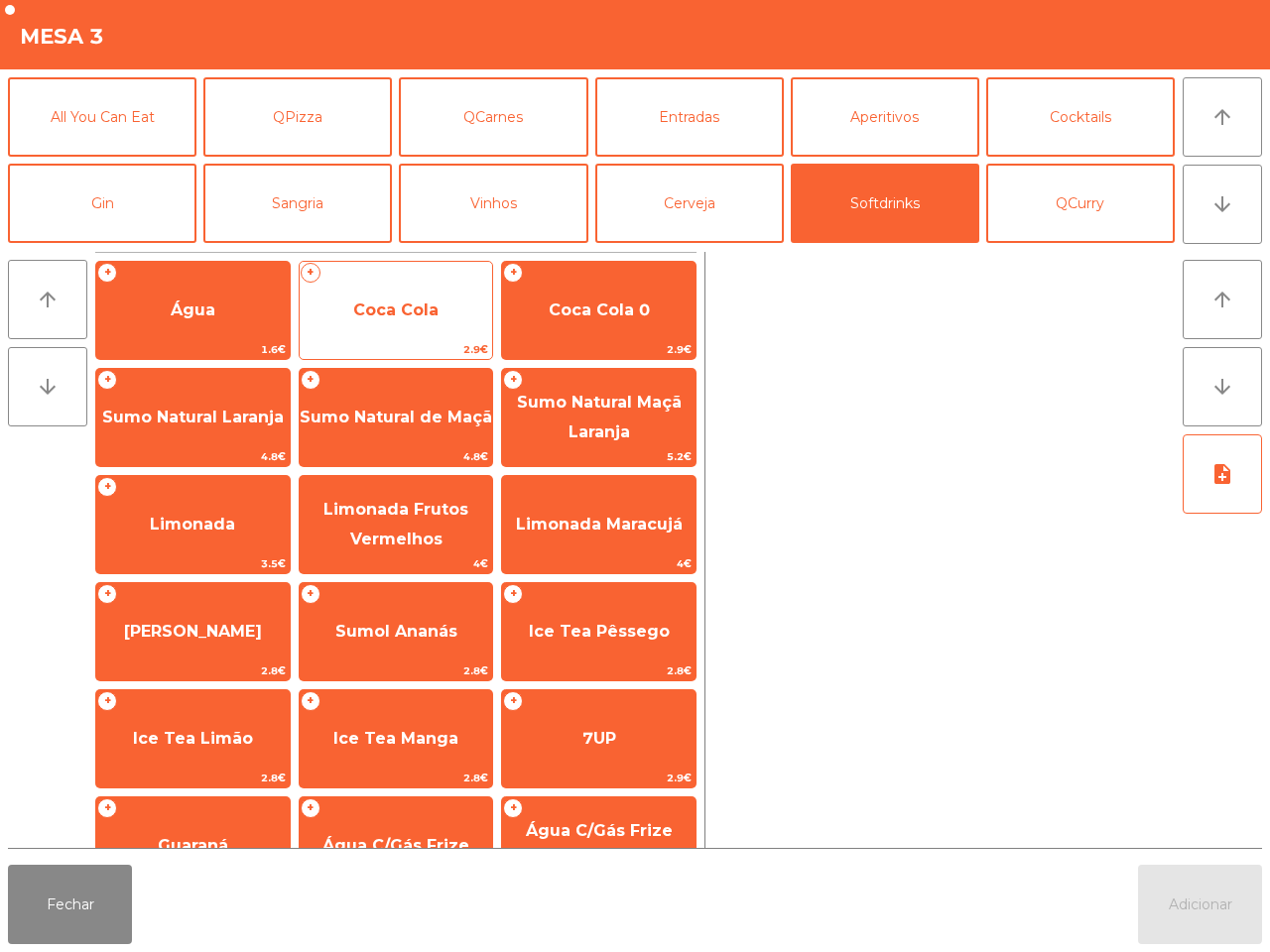 click on "Coca Cola" 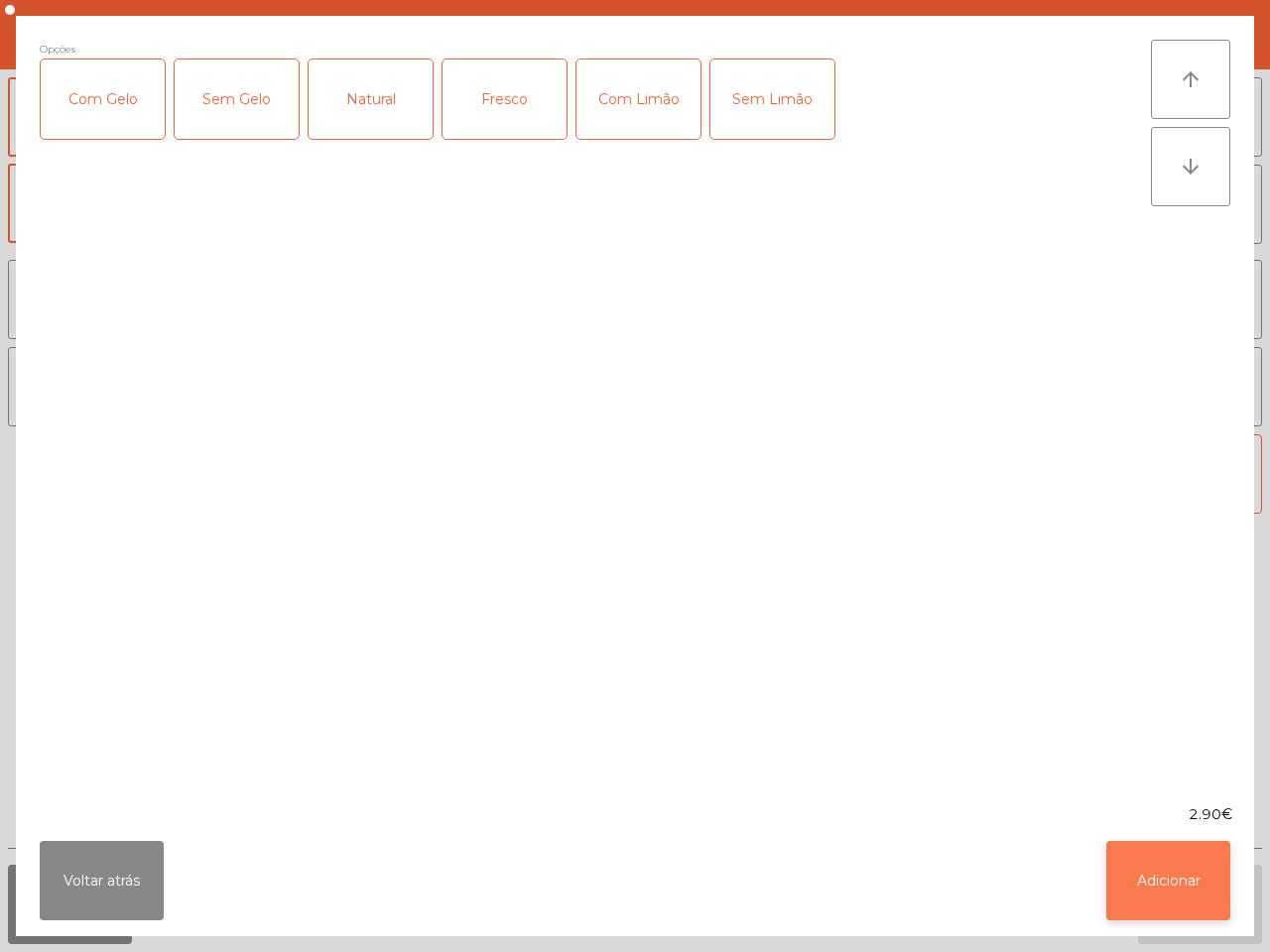 click on "Adicionar" 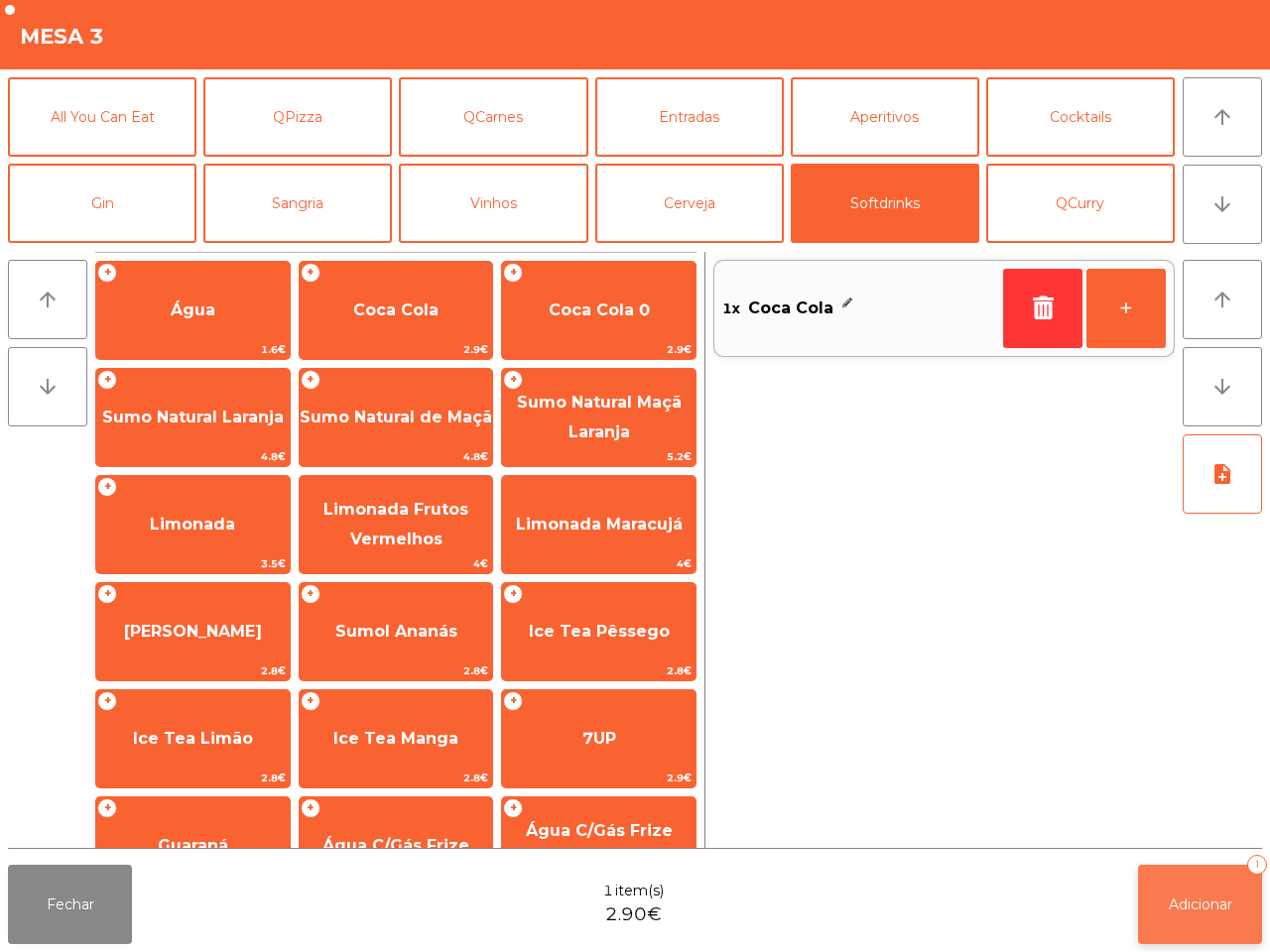 click on "Adicionar" 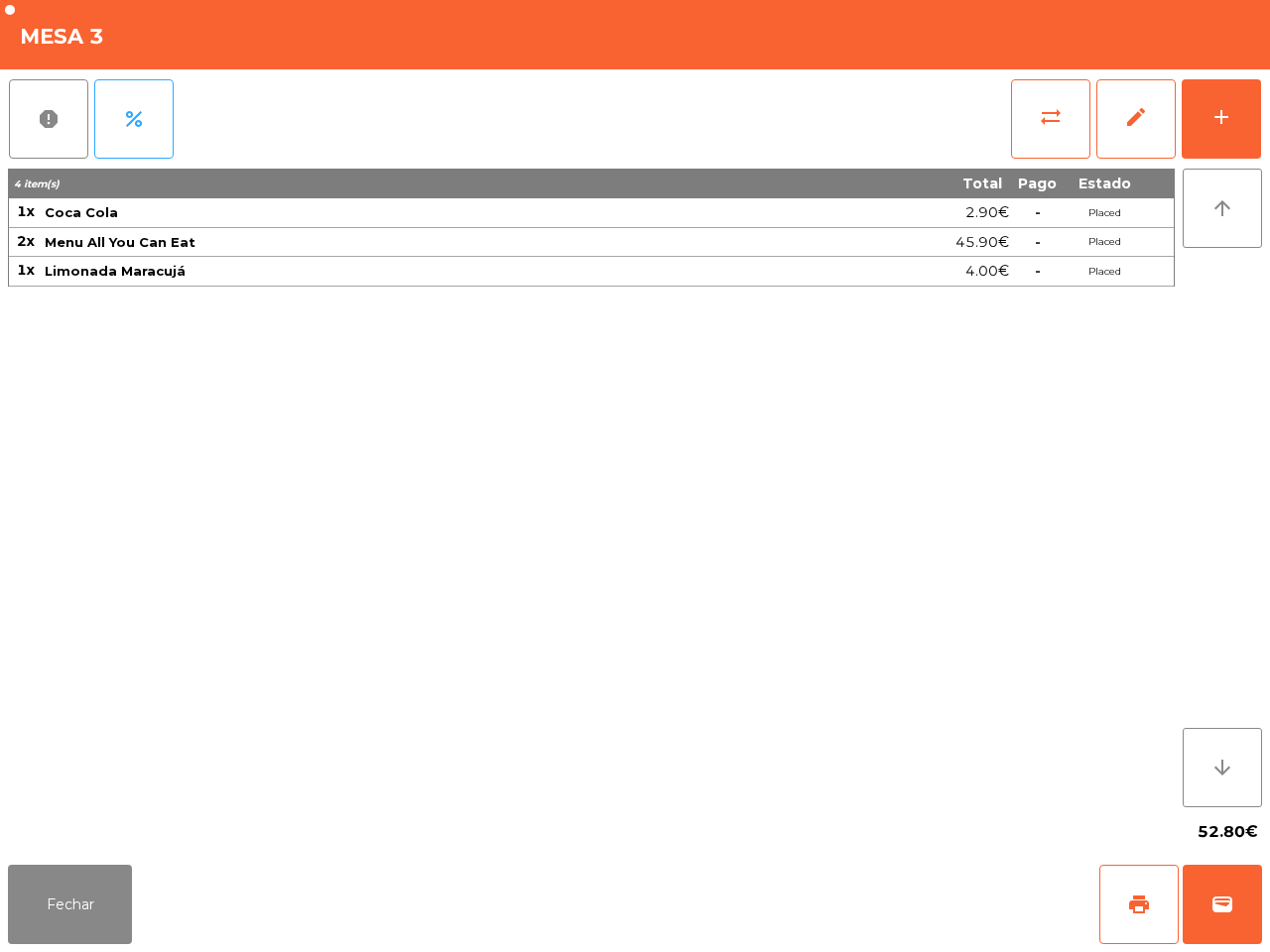 drag, startPoint x: 997, startPoint y: 772, endPoint x: 997, endPoint y: 794, distance: 22 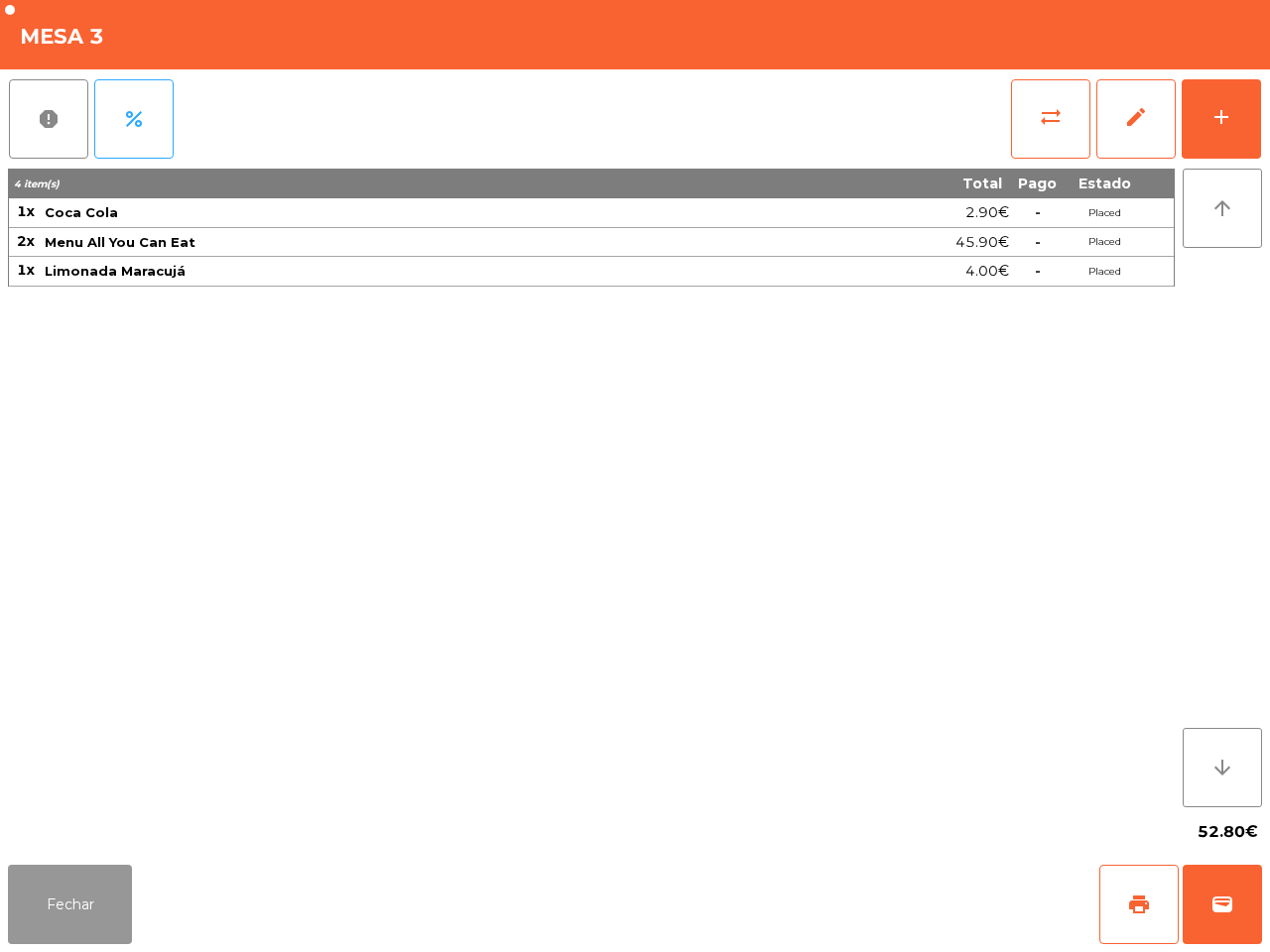 click on "Fechar" 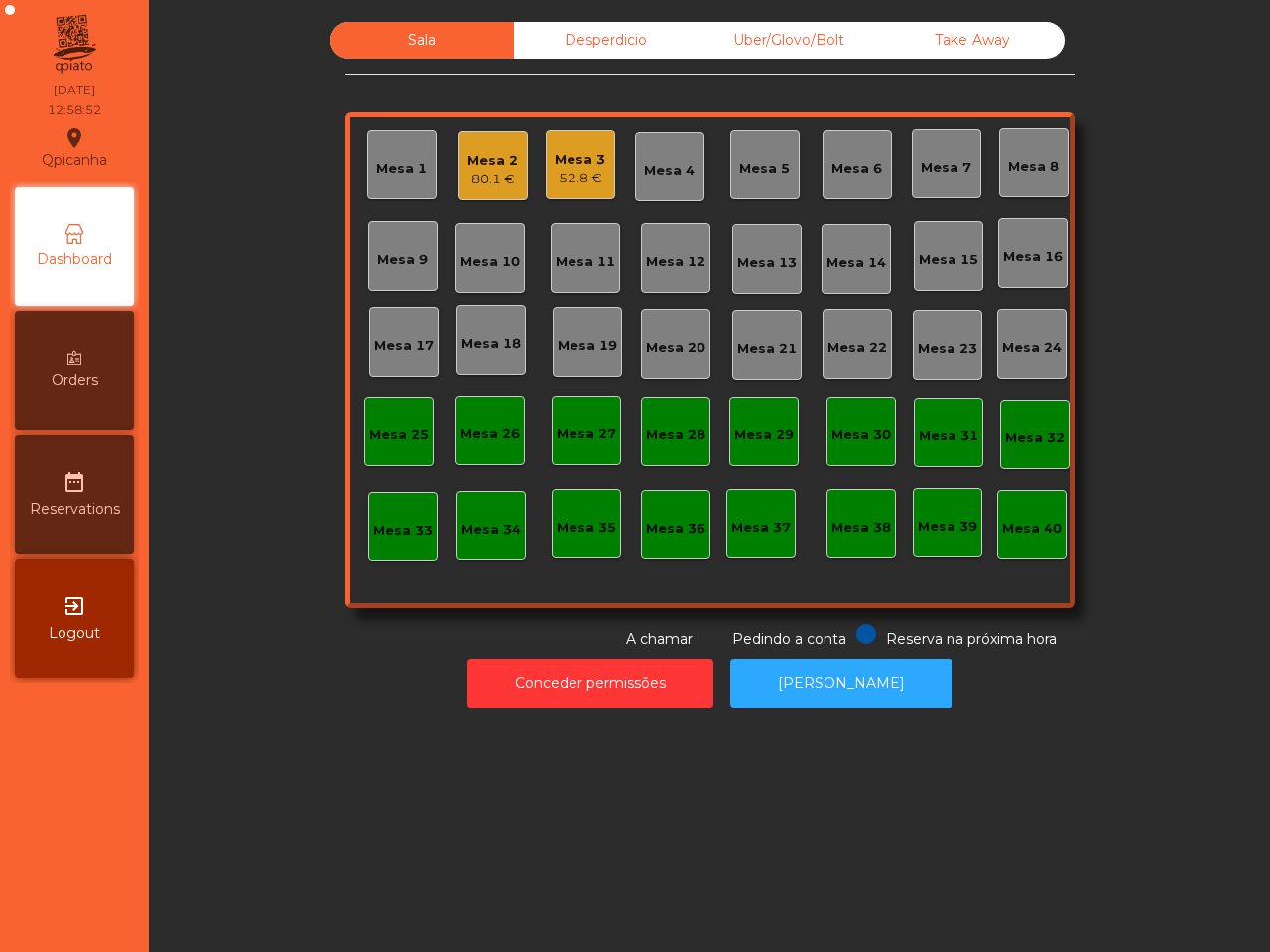 click on "Mesa 2" 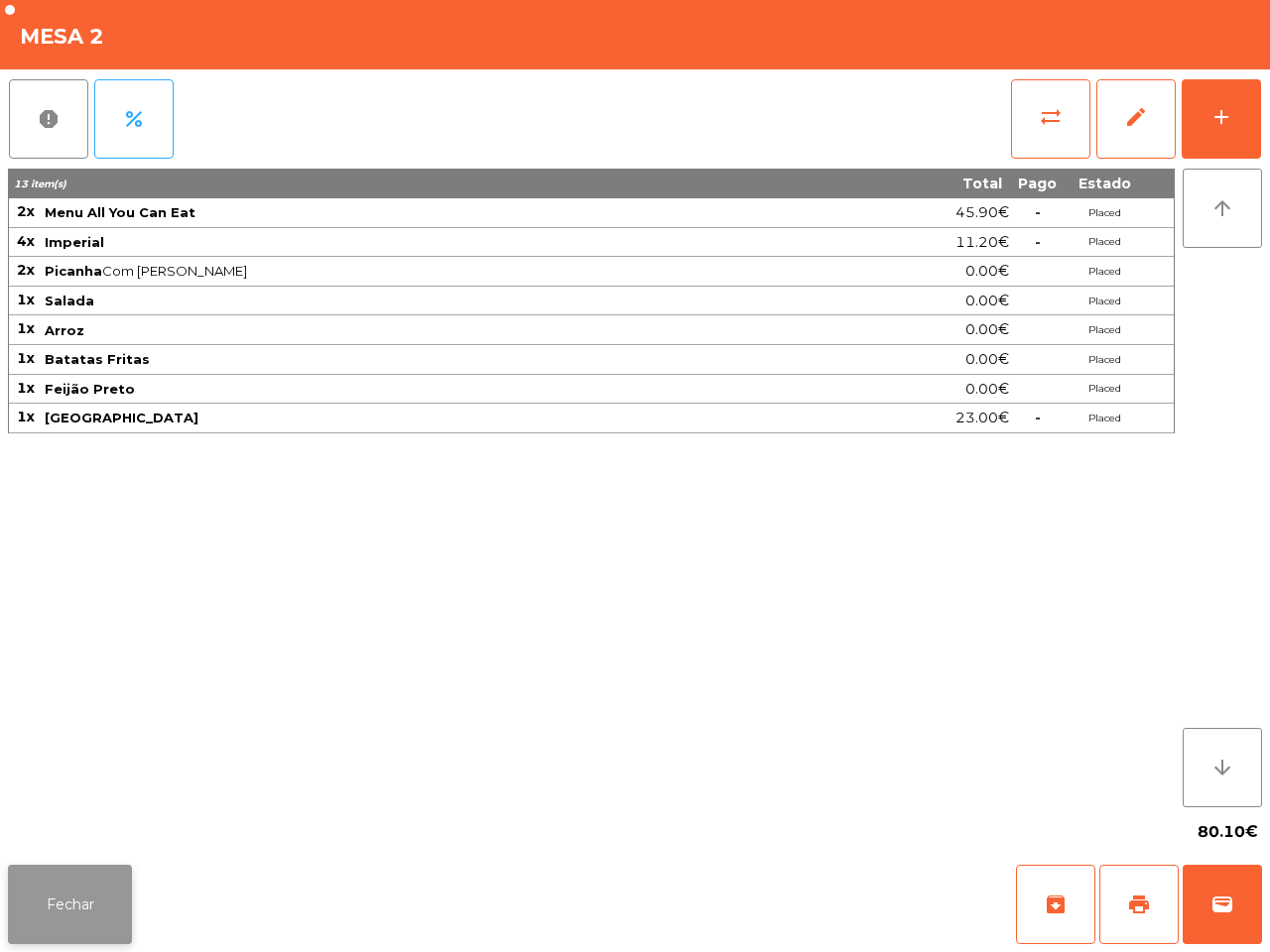 click on "Fechar" 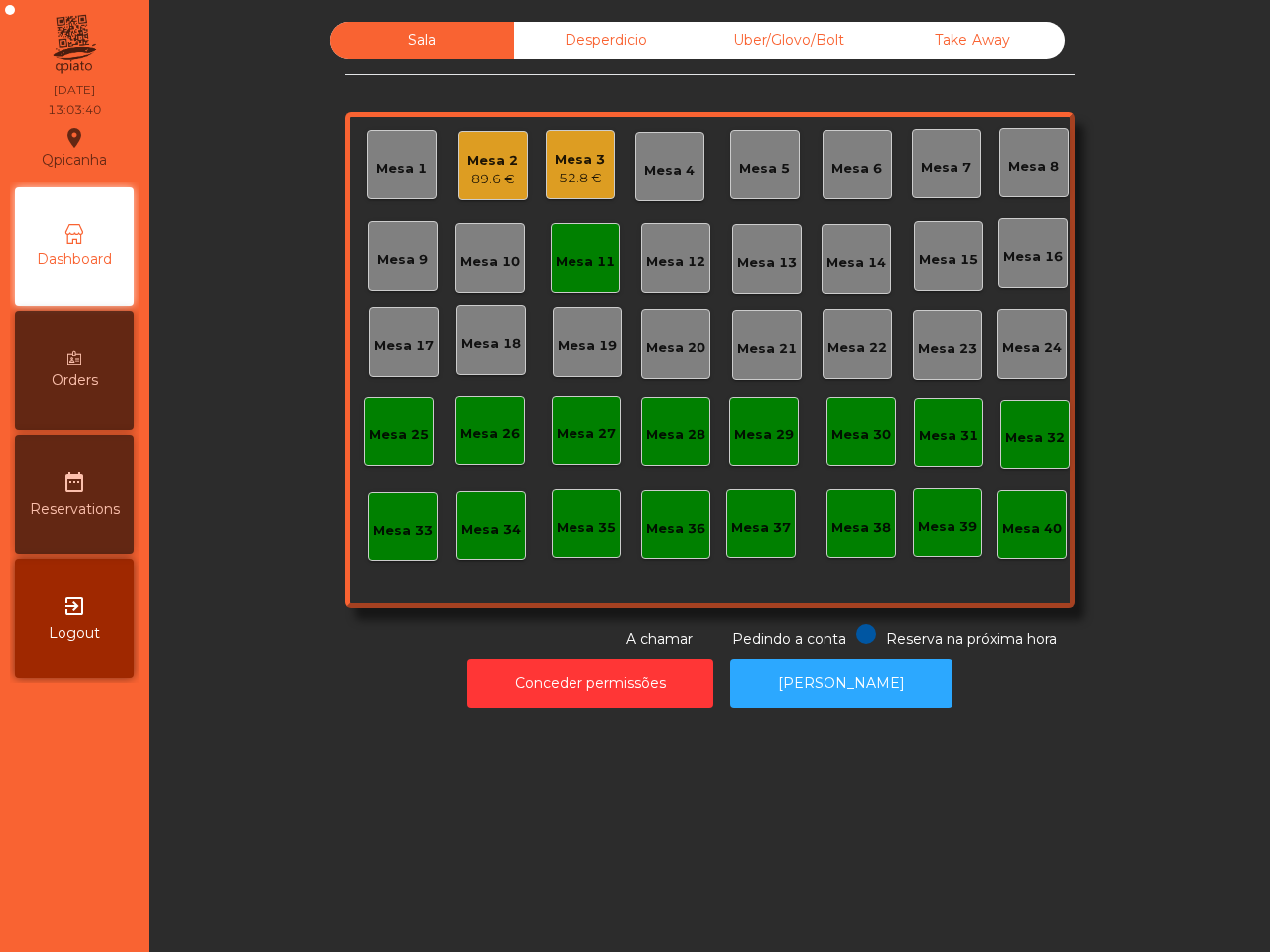 click on "Sala   Desperdicio   Uber/Glovo/Bolt   Take Away   Mesa 1   Mesa 2   89.6 €   Mesa 3   52.8 €   Mesa 4   Mesa 5   [GEOGRAPHIC_DATA] 8   [GEOGRAPHIC_DATA] 10   [GEOGRAPHIC_DATA] 12   [GEOGRAPHIC_DATA] 13   [GEOGRAPHIC_DATA] 14   [GEOGRAPHIC_DATA] 15   [GEOGRAPHIC_DATA] [GEOGRAPHIC_DATA] 17   [GEOGRAPHIC_DATA] 19   [GEOGRAPHIC_DATA] 20   [GEOGRAPHIC_DATA] 22   [GEOGRAPHIC_DATA] 23   [GEOGRAPHIC_DATA] [GEOGRAPHIC_DATA] 26   [GEOGRAPHIC_DATA] 27   [GEOGRAPHIC_DATA] 28   [GEOGRAPHIC_DATA] 30   [GEOGRAPHIC_DATA] 31   [GEOGRAPHIC_DATA] [GEOGRAPHIC_DATA] [GEOGRAPHIC_DATA] [GEOGRAPHIC_DATA] 37   [GEOGRAPHIC_DATA] 39   Mesa 40  Reserva na próxima hora Pedindo a conta A chamar" 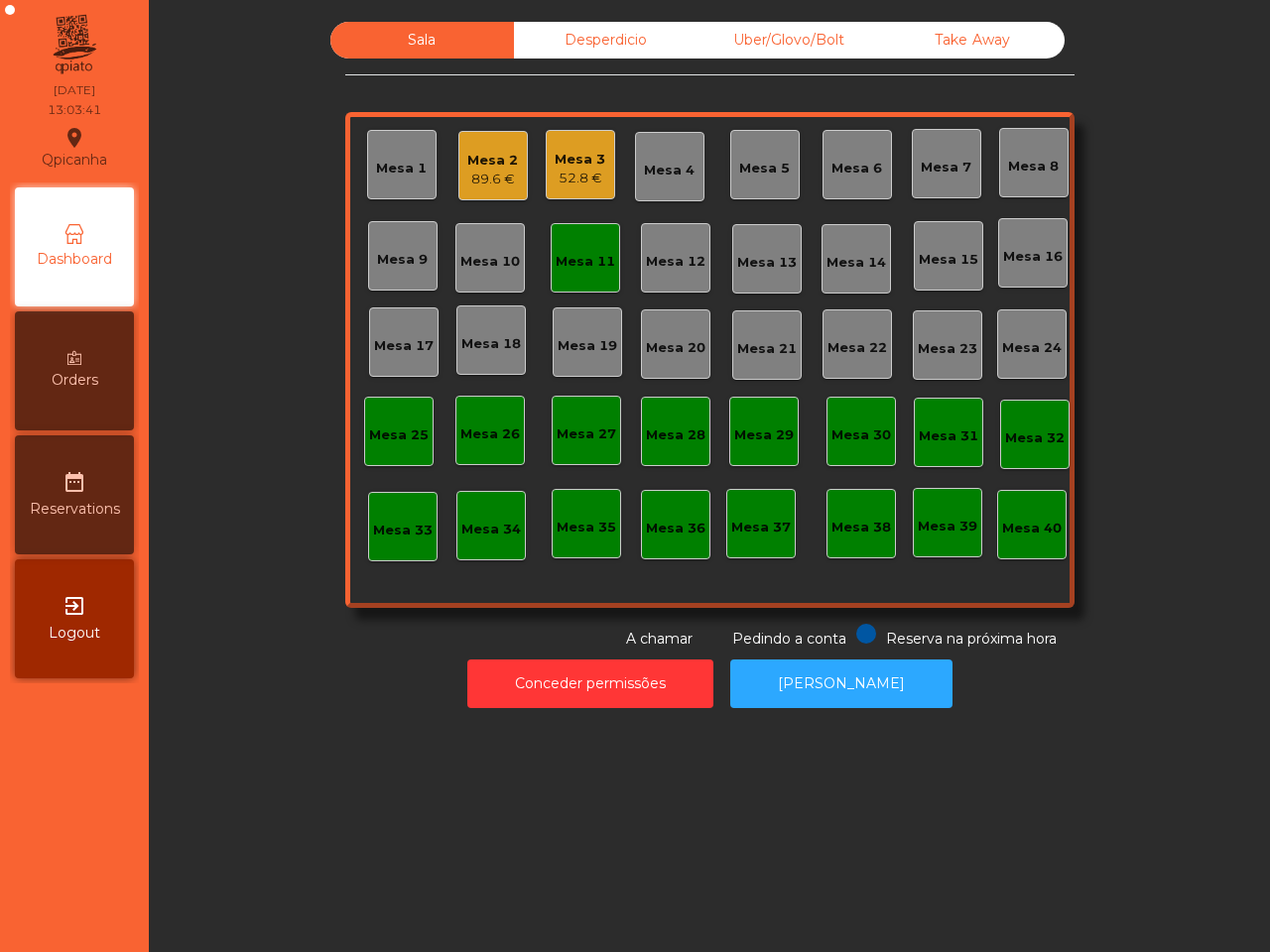 click on "Mesa 11" 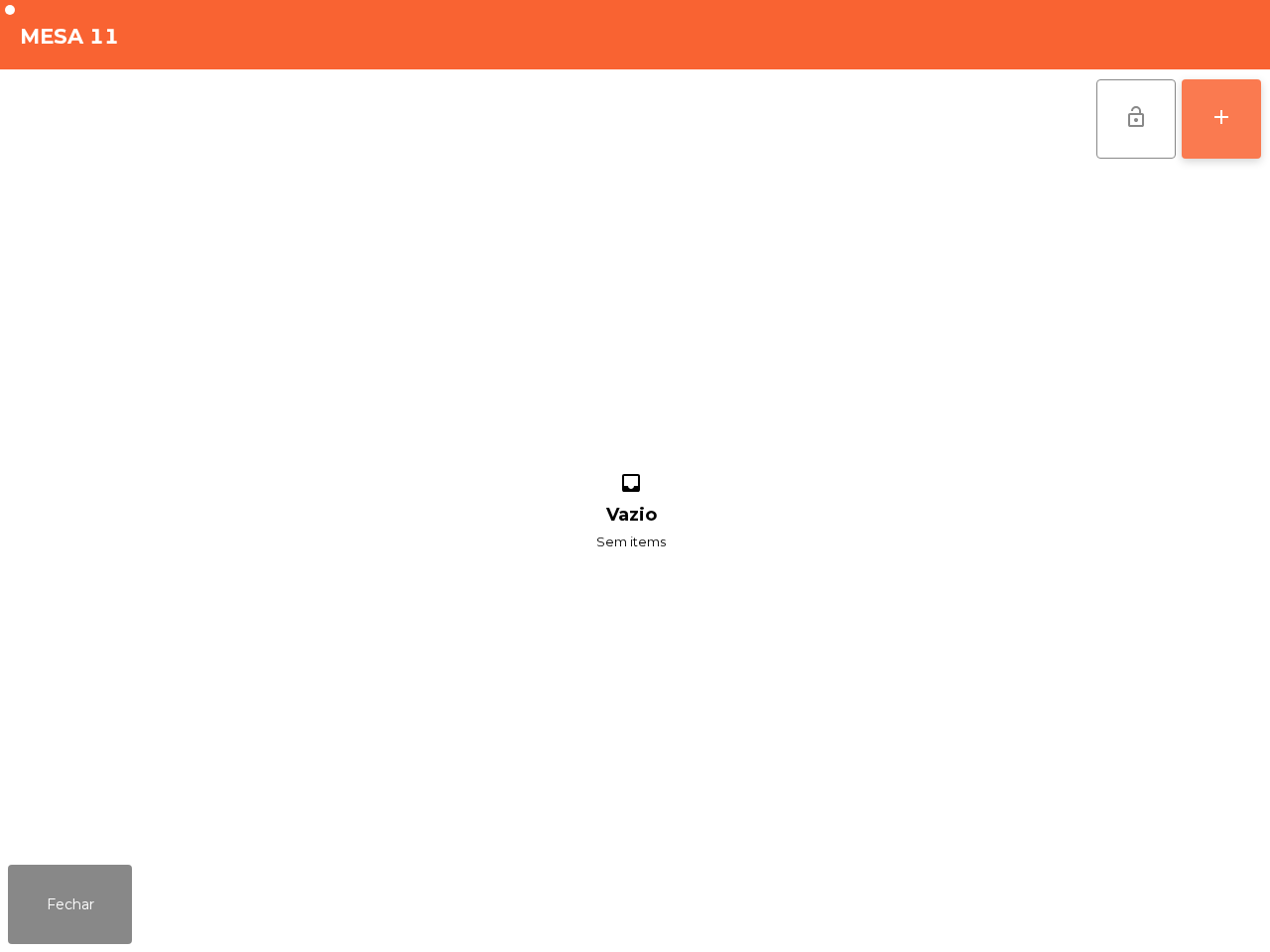 click on "add" 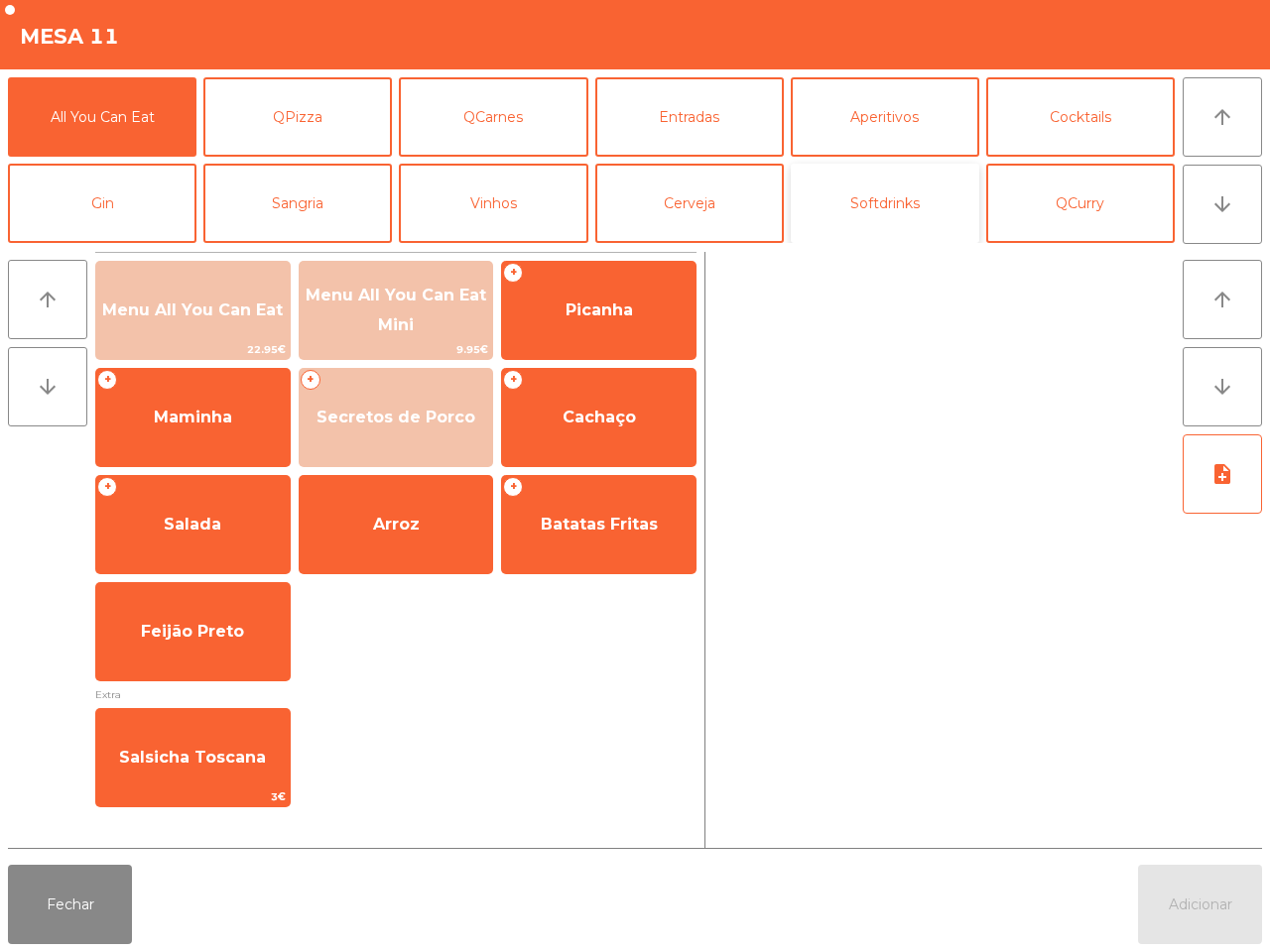 click on "Softdrinks" 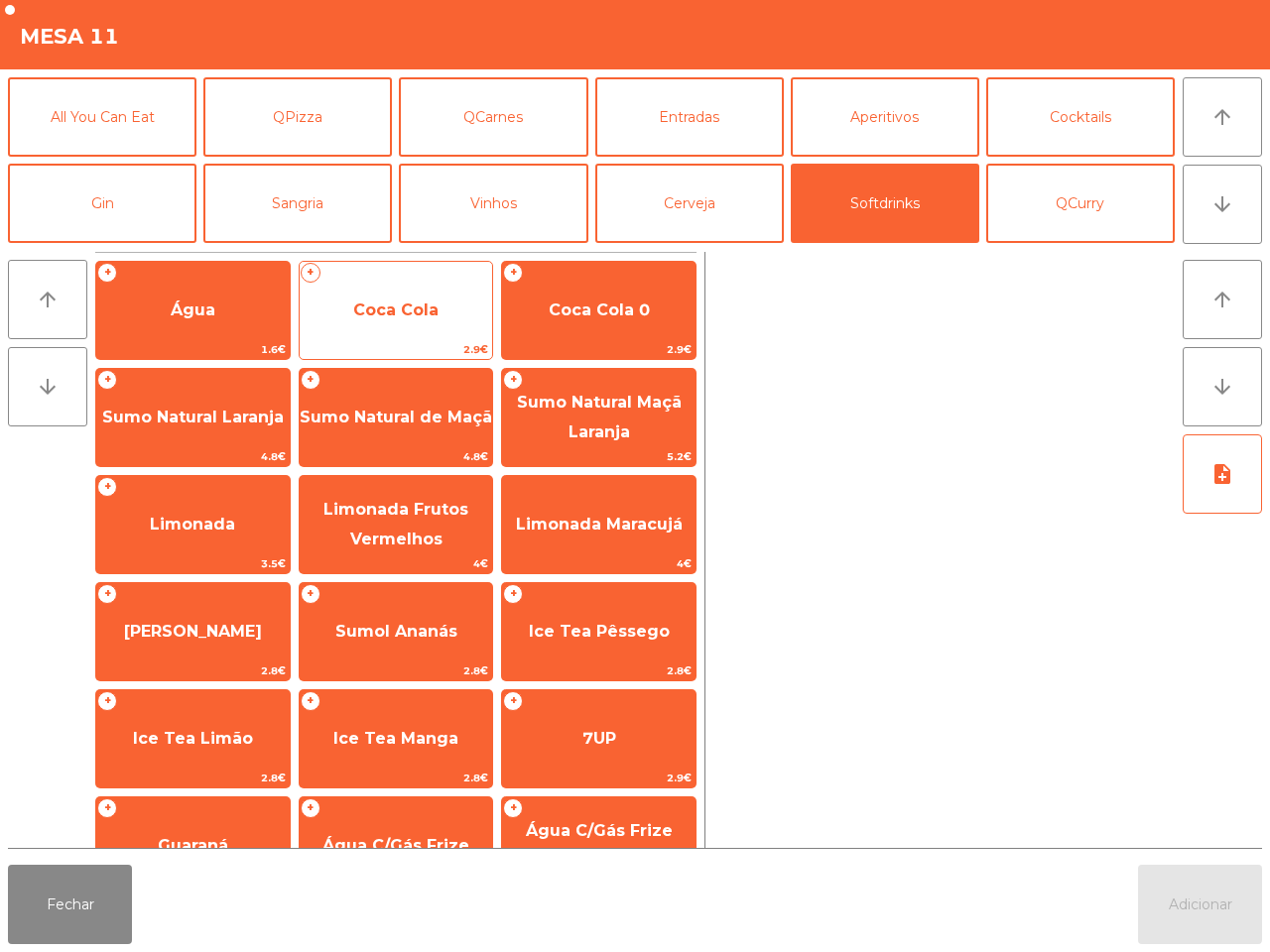 click on "Coca Cola" 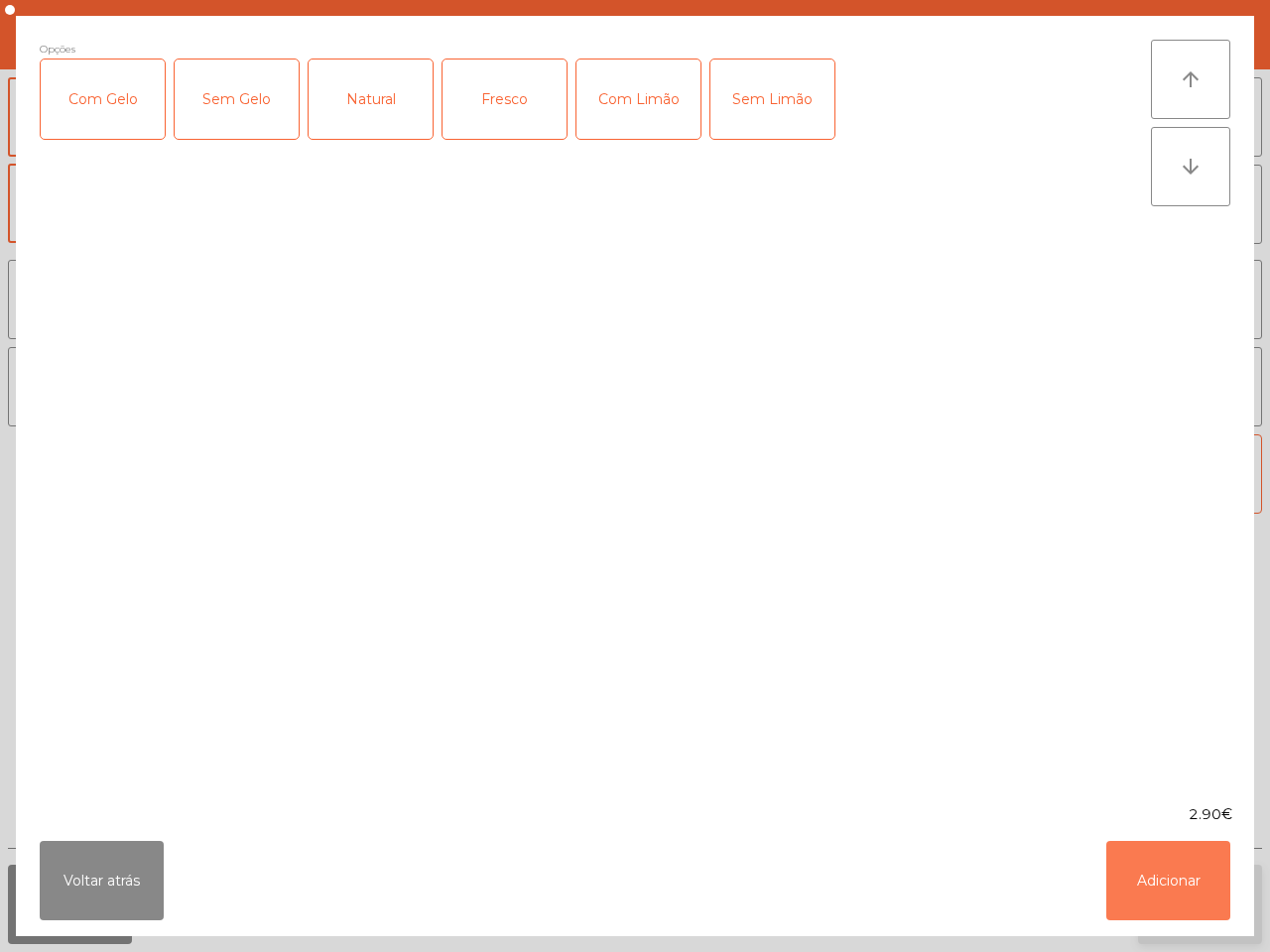 click on "Adicionar" 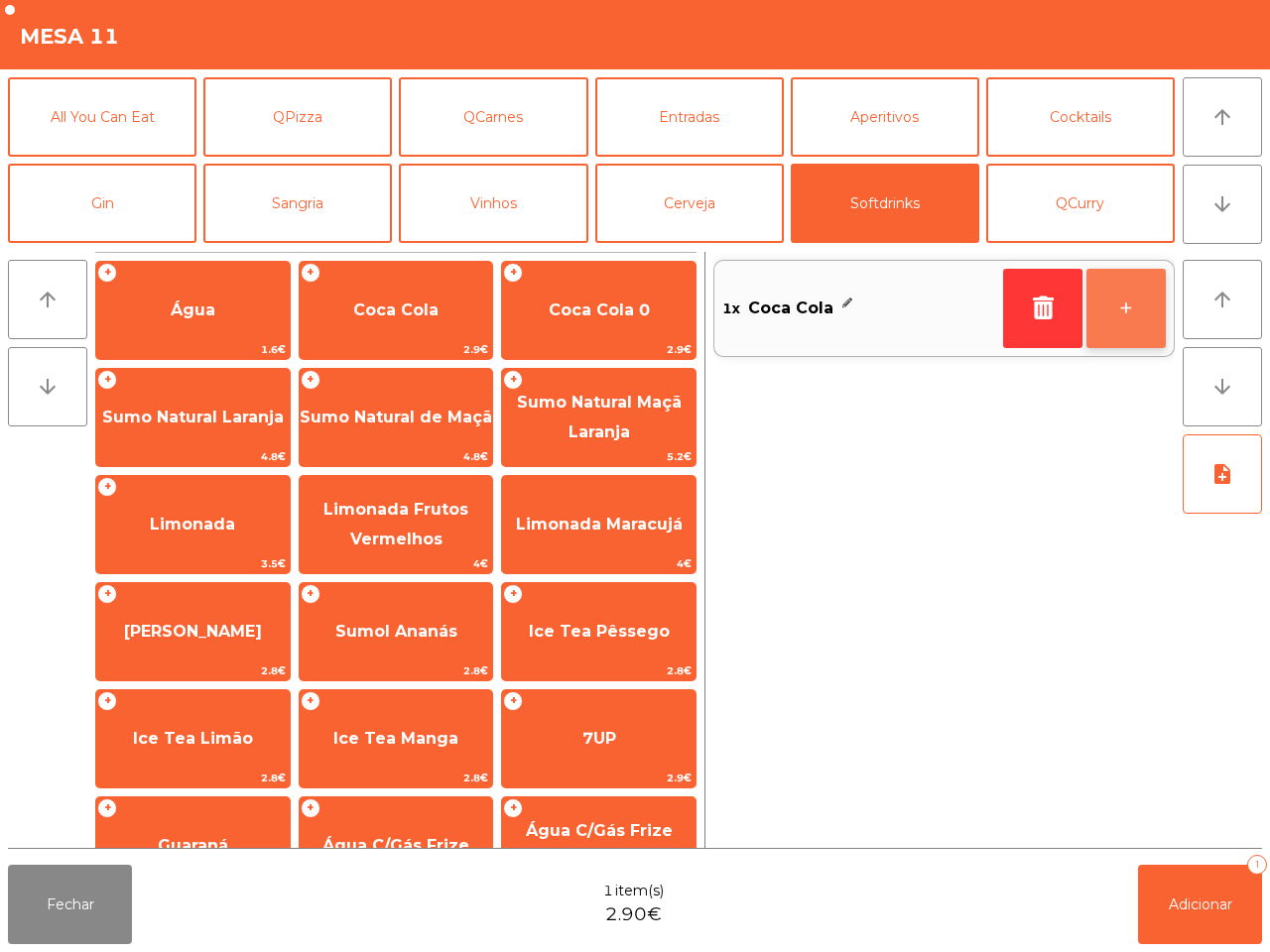 click on "+" 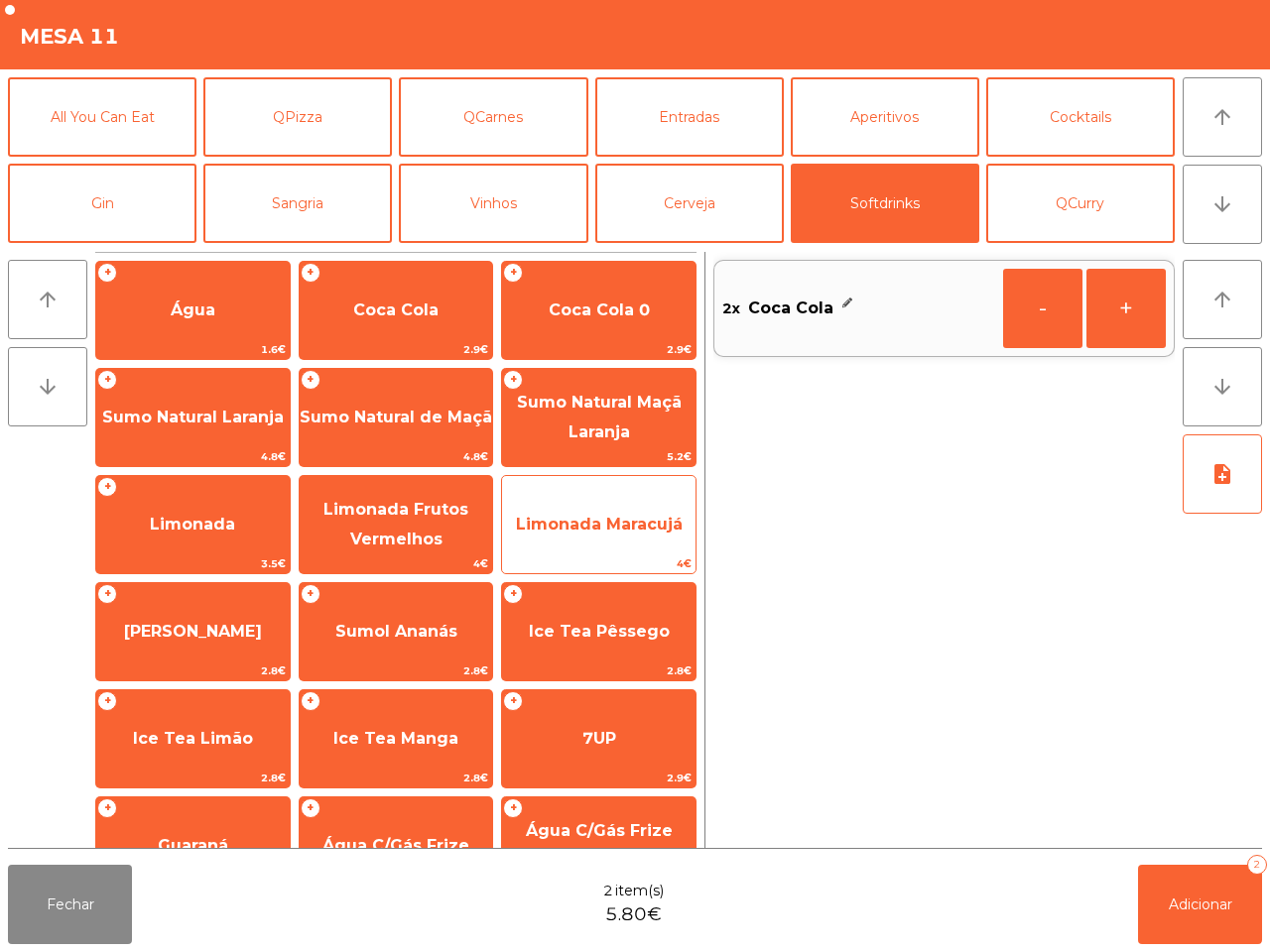 click on "Limonada Maracujá" 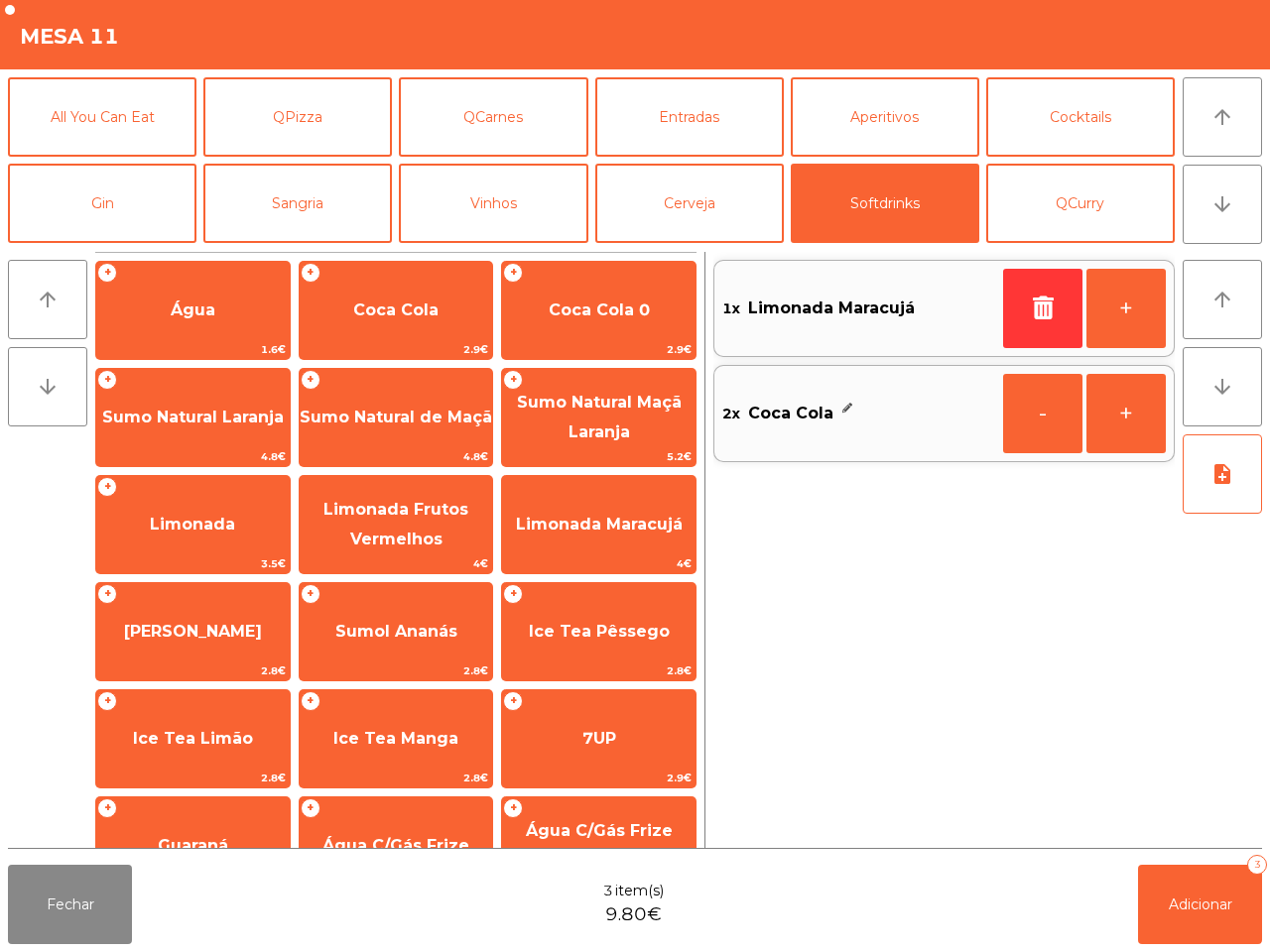 click on "1x    Limonada Maracujá" 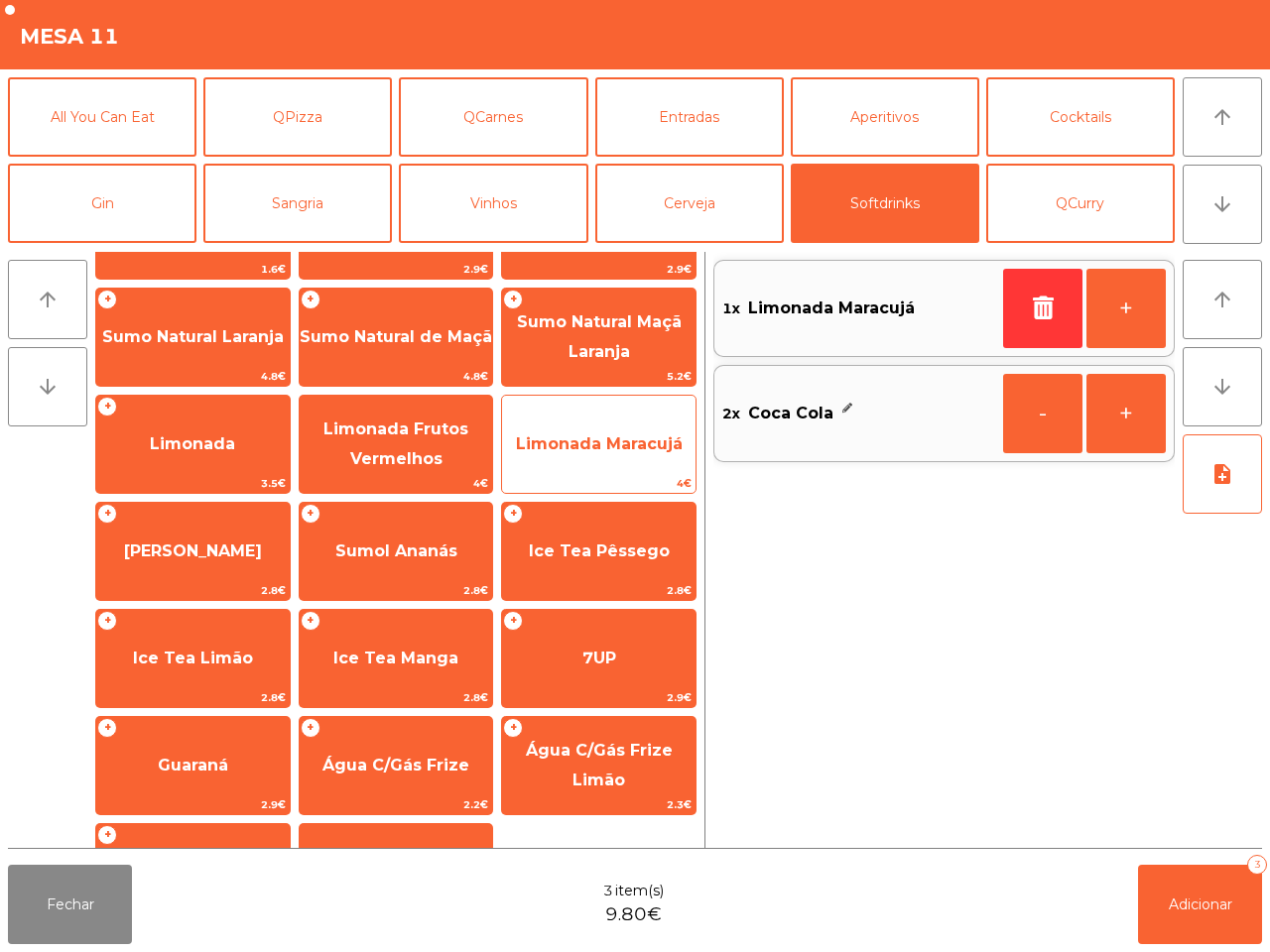 scroll, scrollTop: 124, scrollLeft: 0, axis: vertical 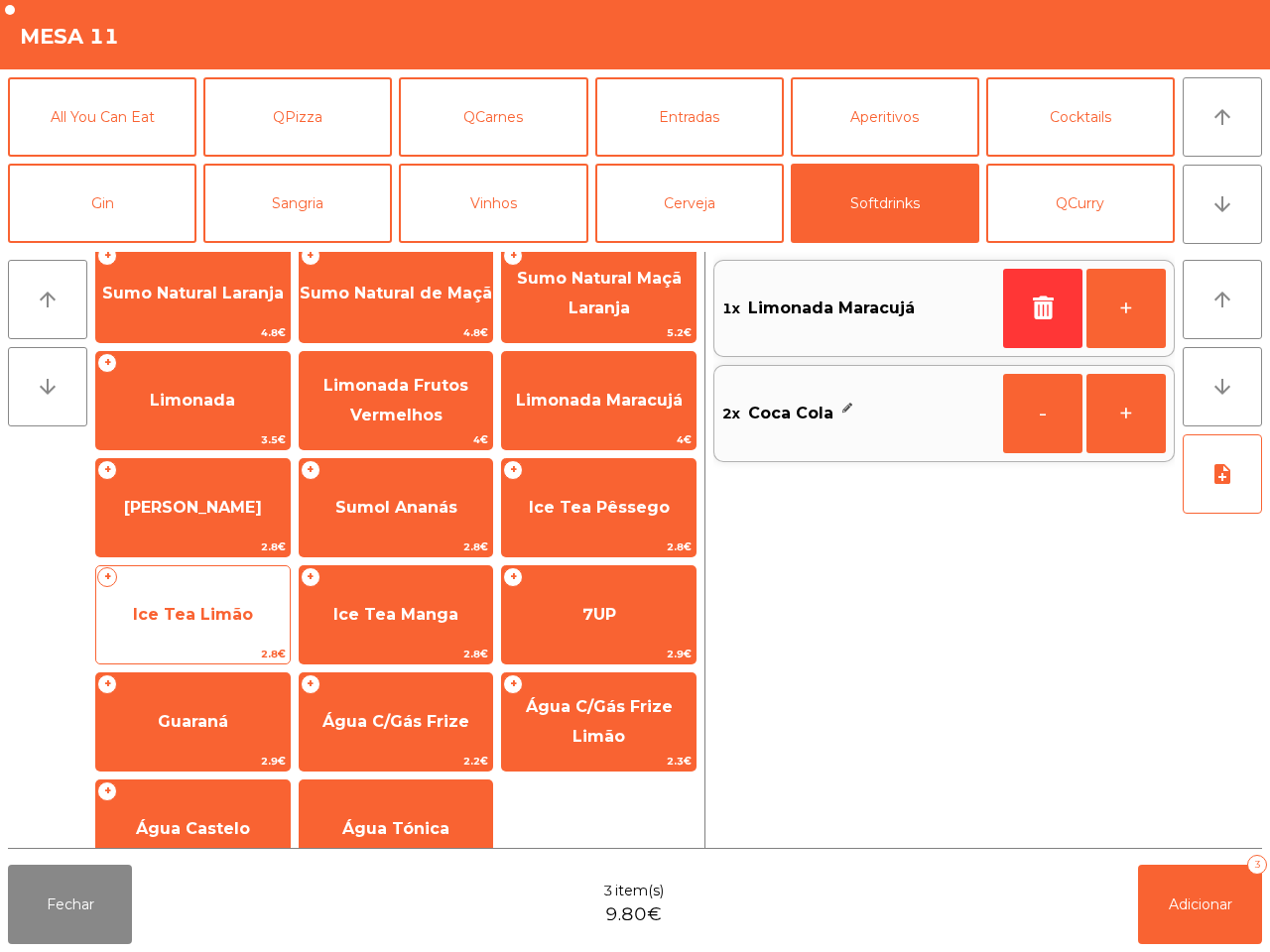 click on "Ice Tea Limão" 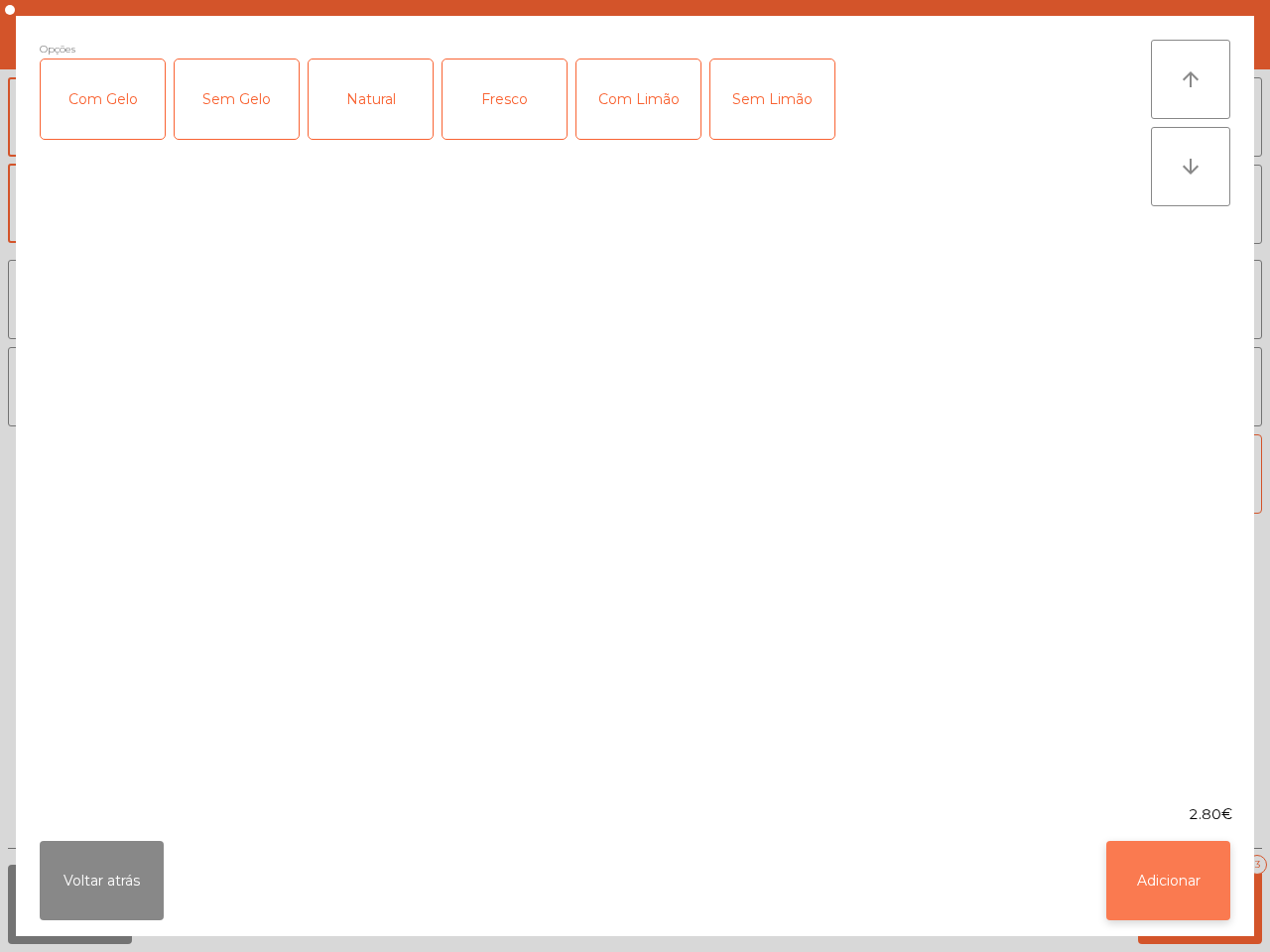 click on "Adicionar" 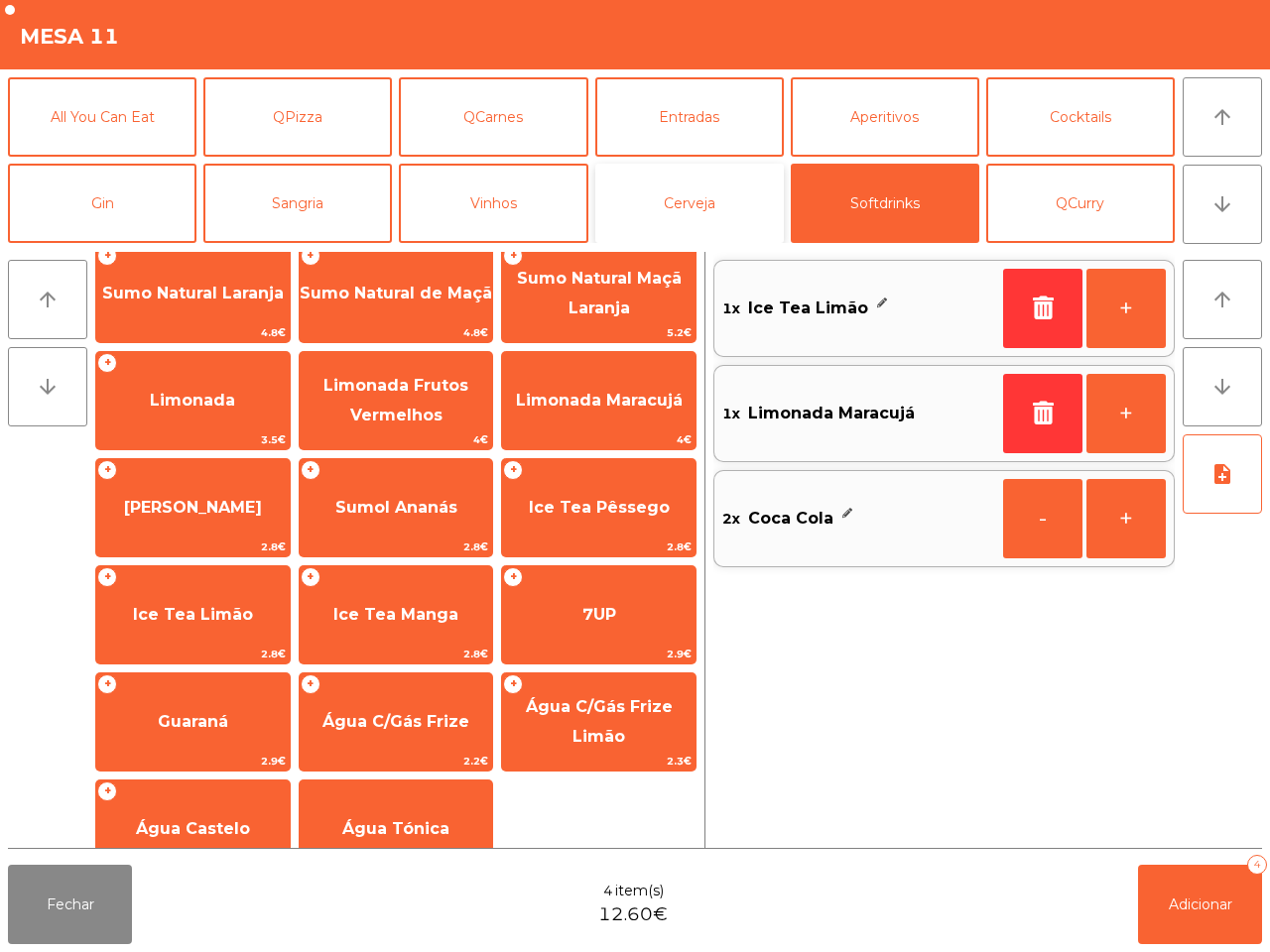 click on "Cerveja" 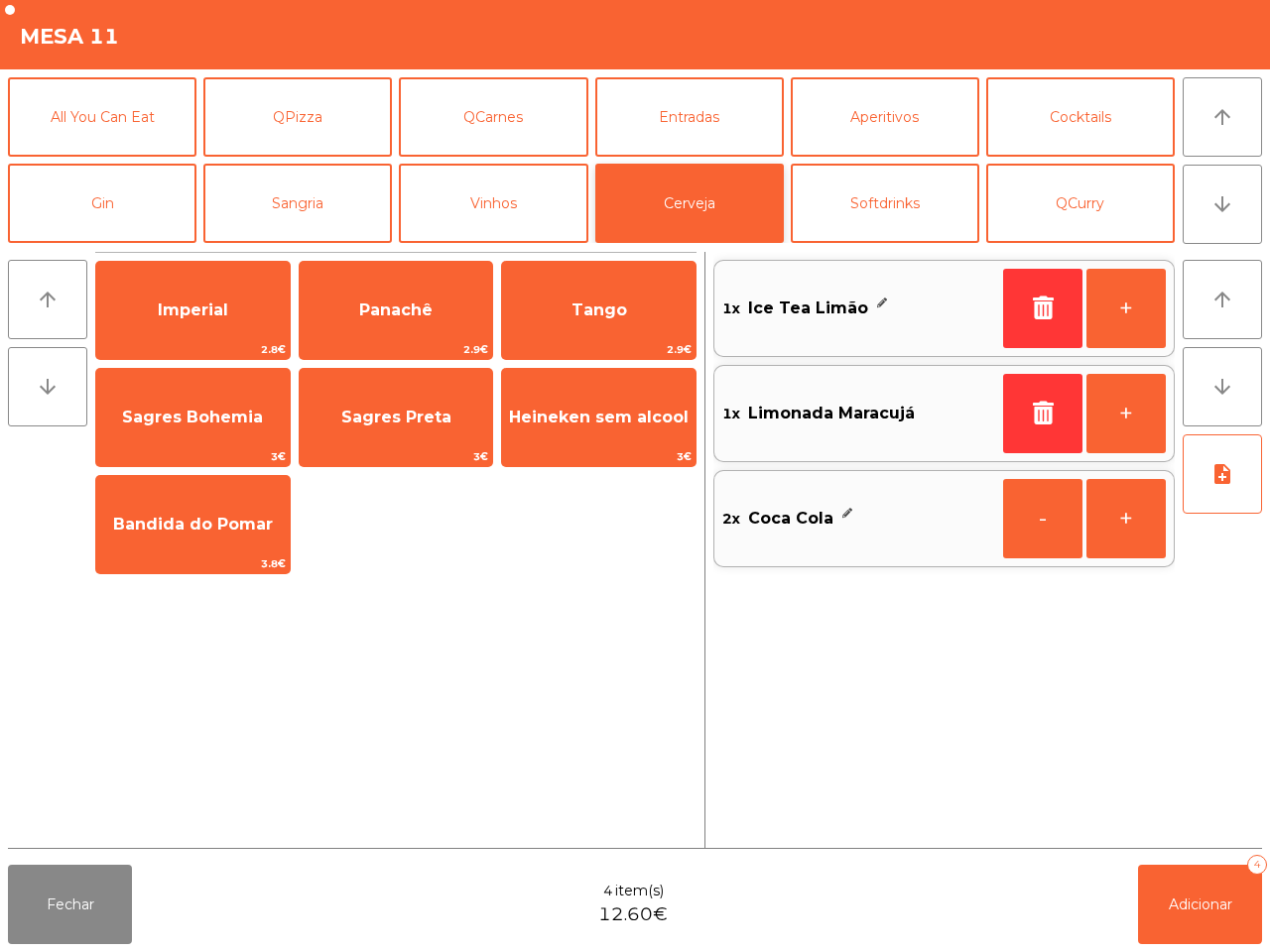 scroll, scrollTop: 0, scrollLeft: 0, axis: both 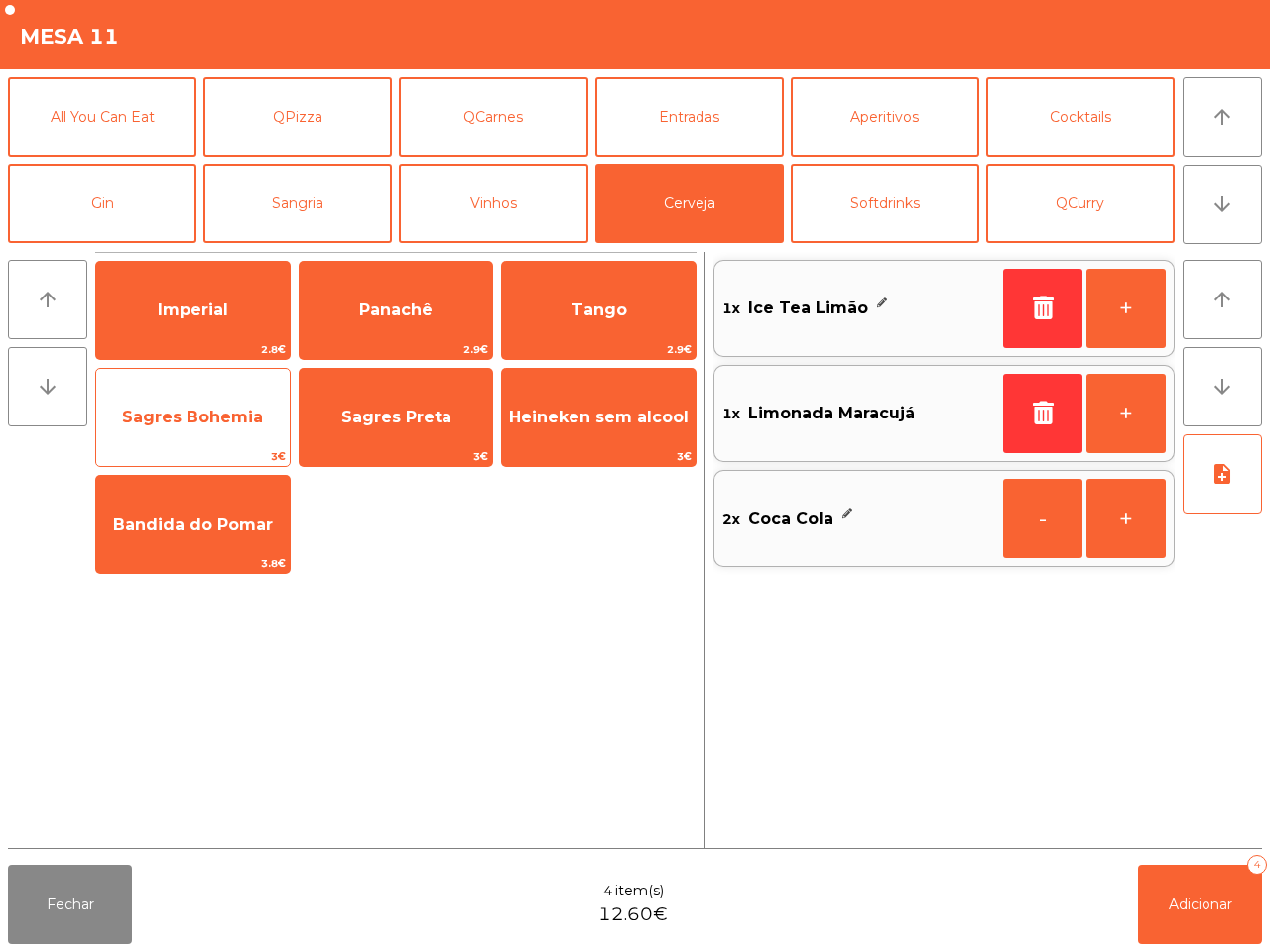 click on "Sagres Bohemia" 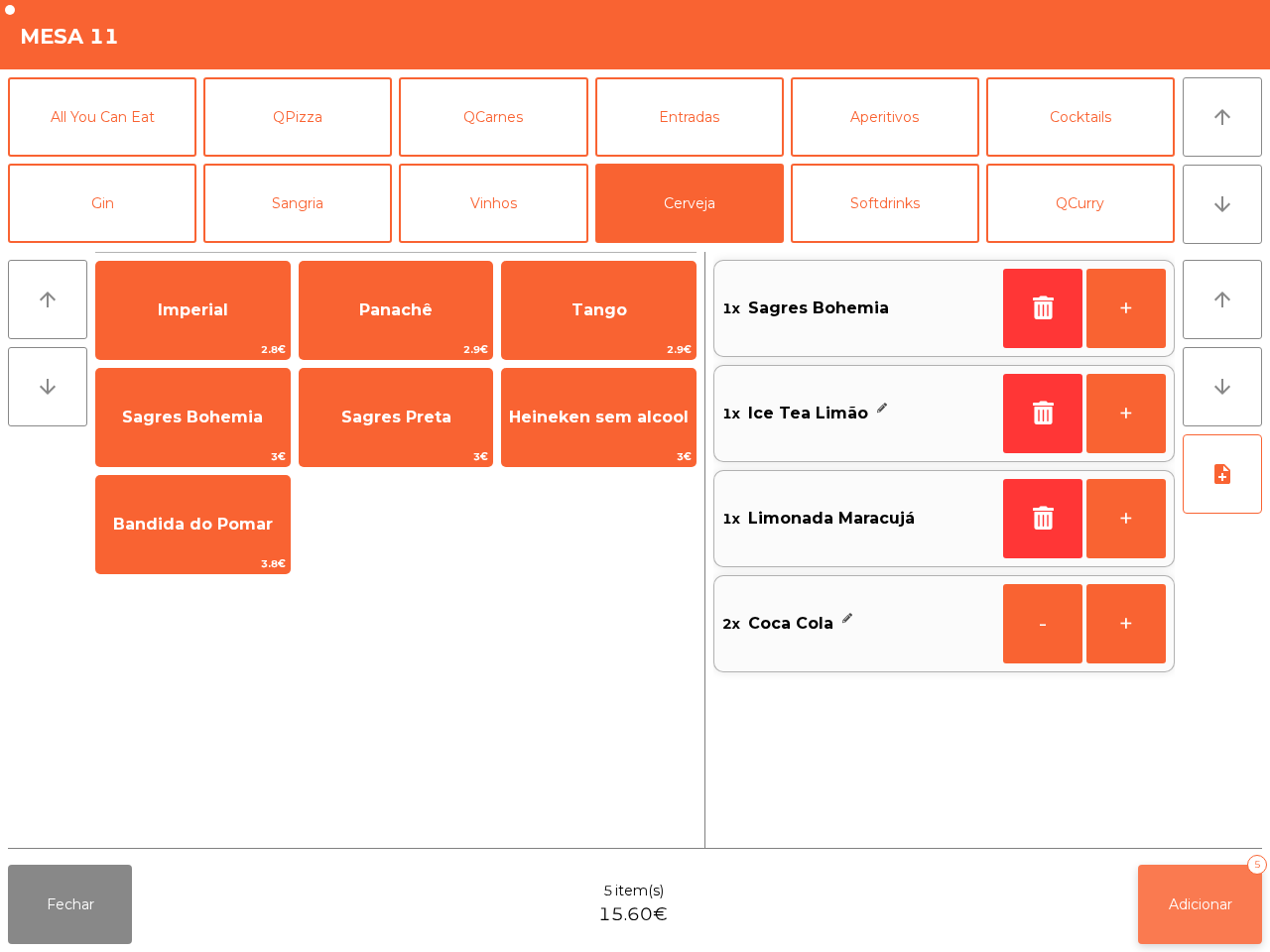 click on "Adicionar" 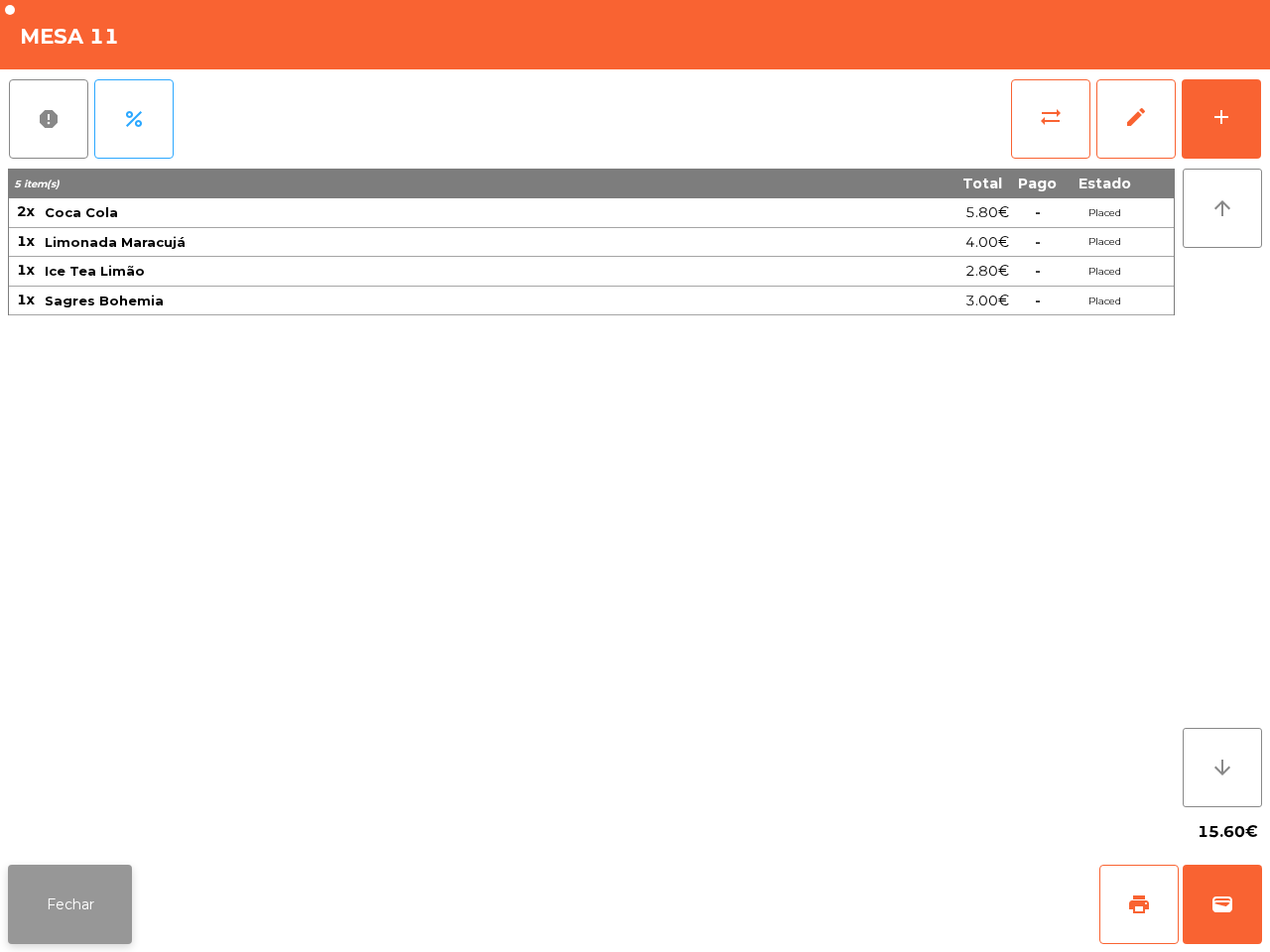 click on "Fechar" 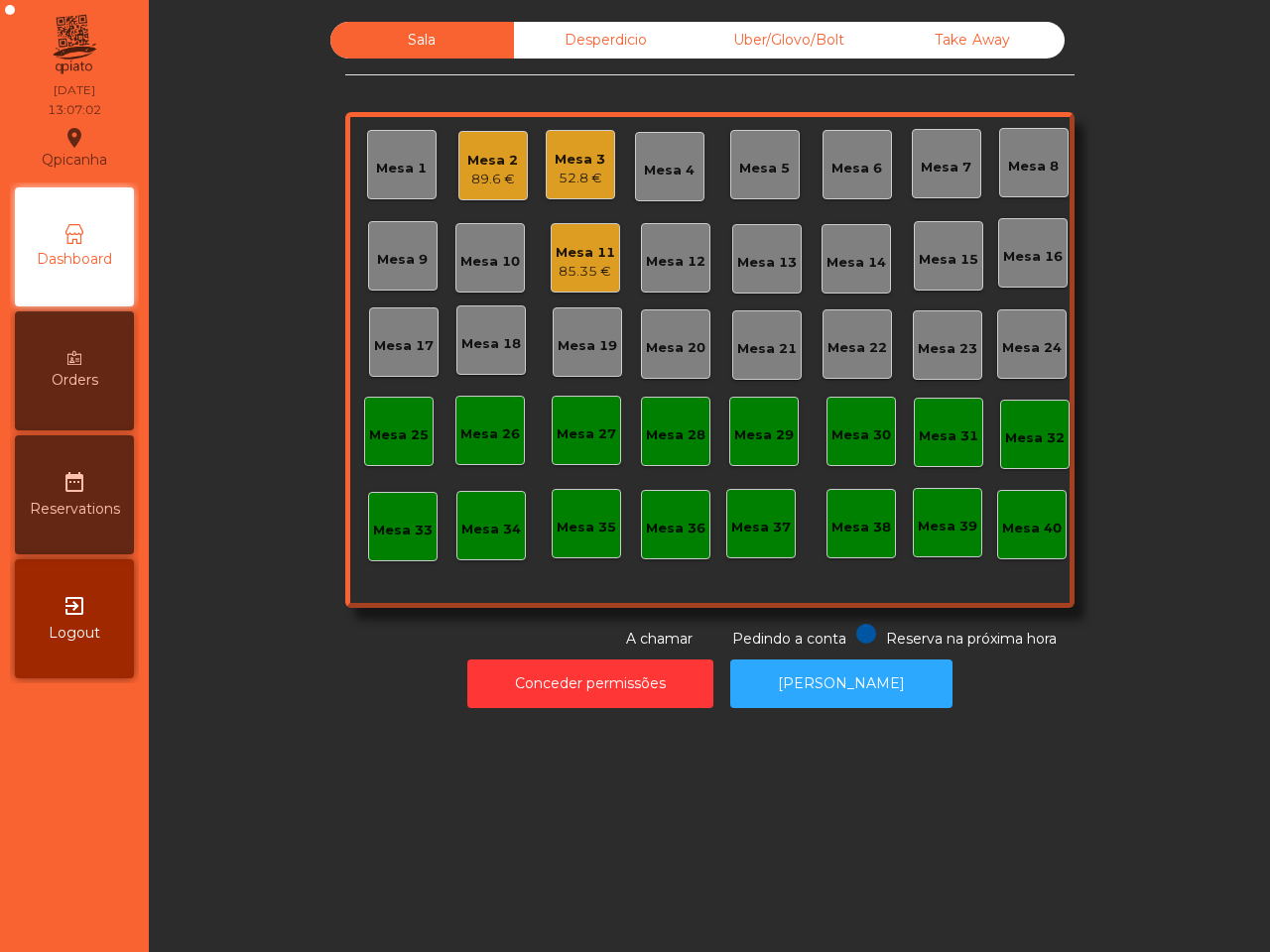 click on "85.35 €" 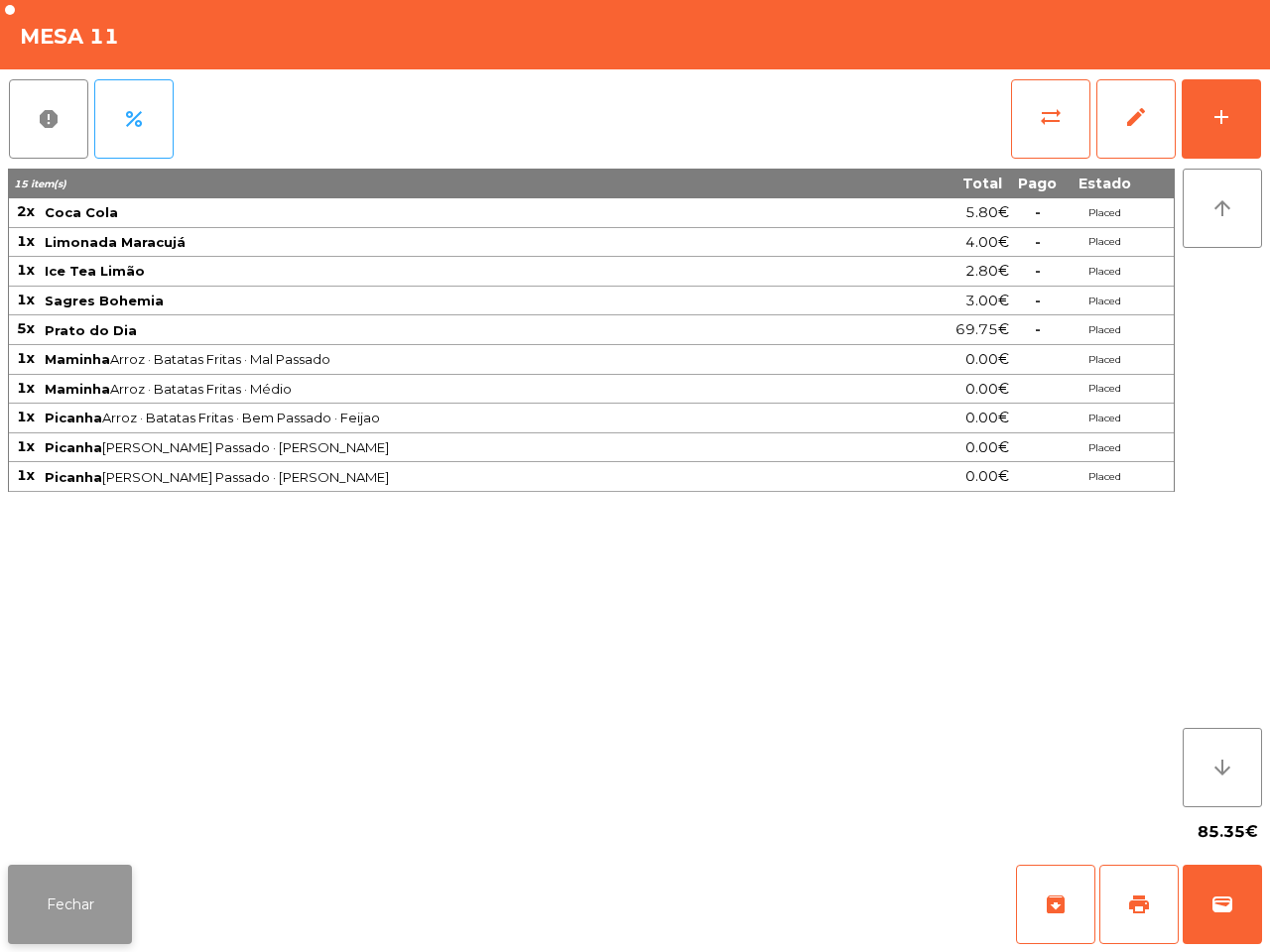 click on "Fechar" 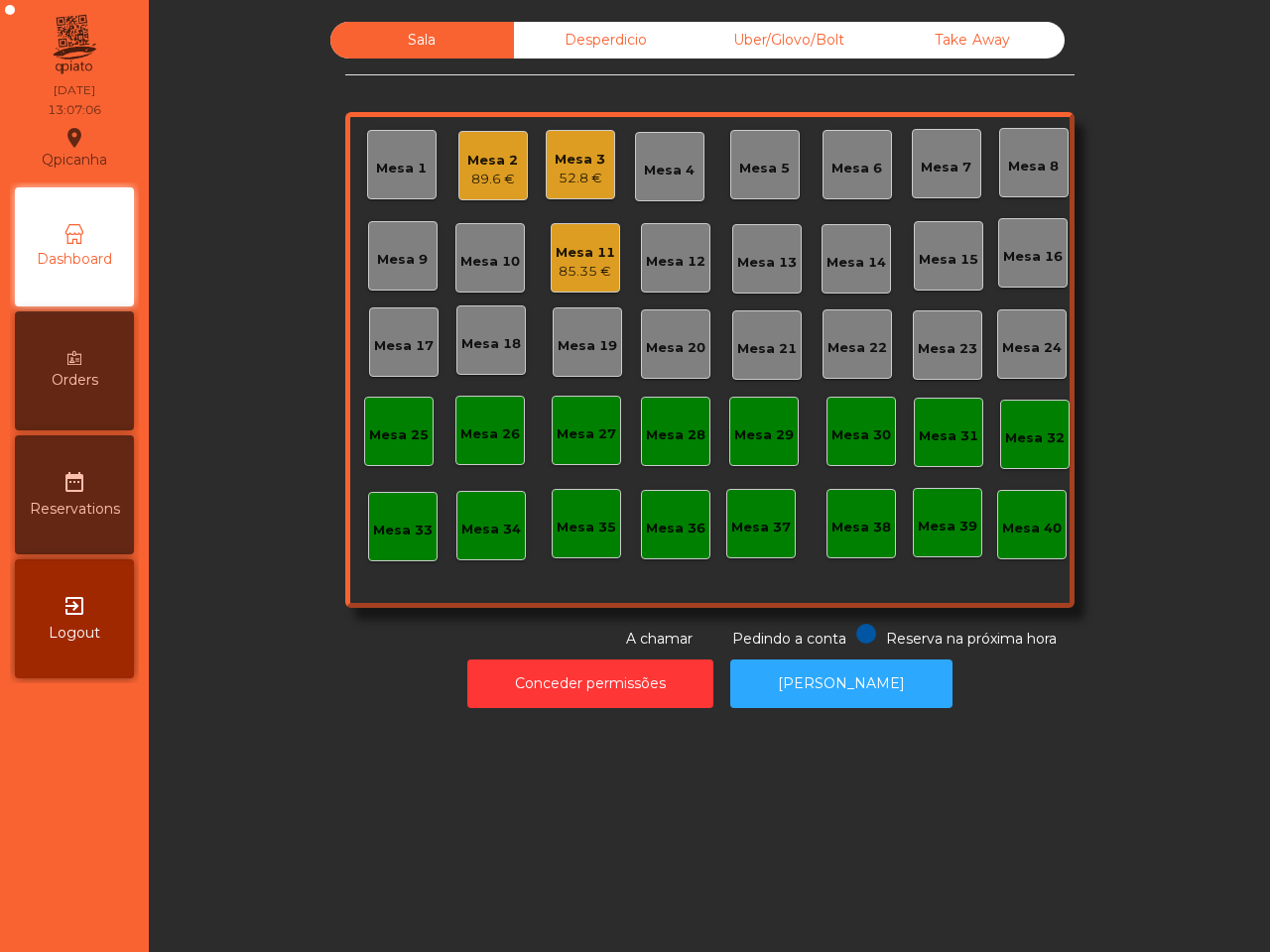 click on "Desperdicio" 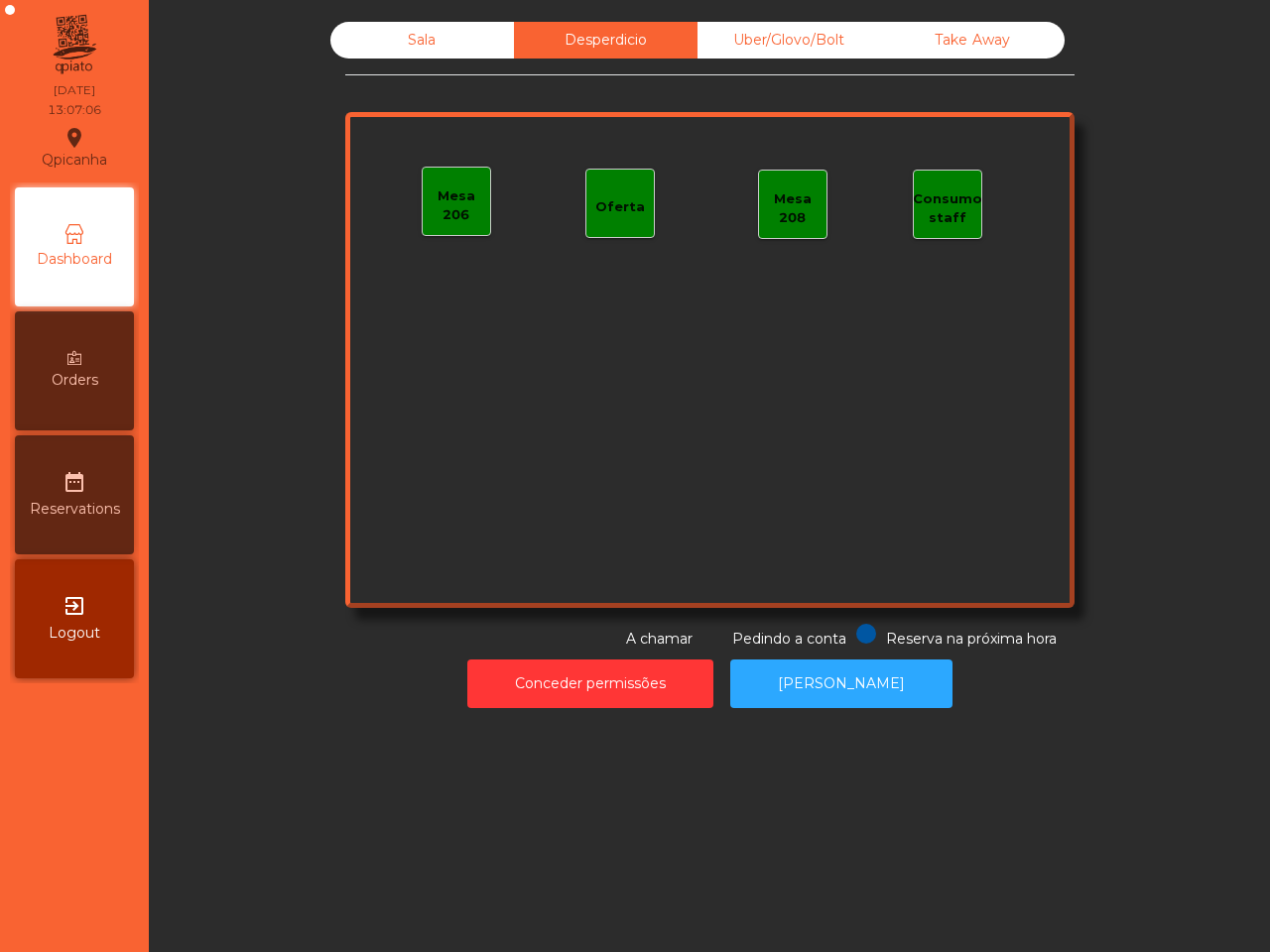 click on "Uber/Glovo/Bolt" 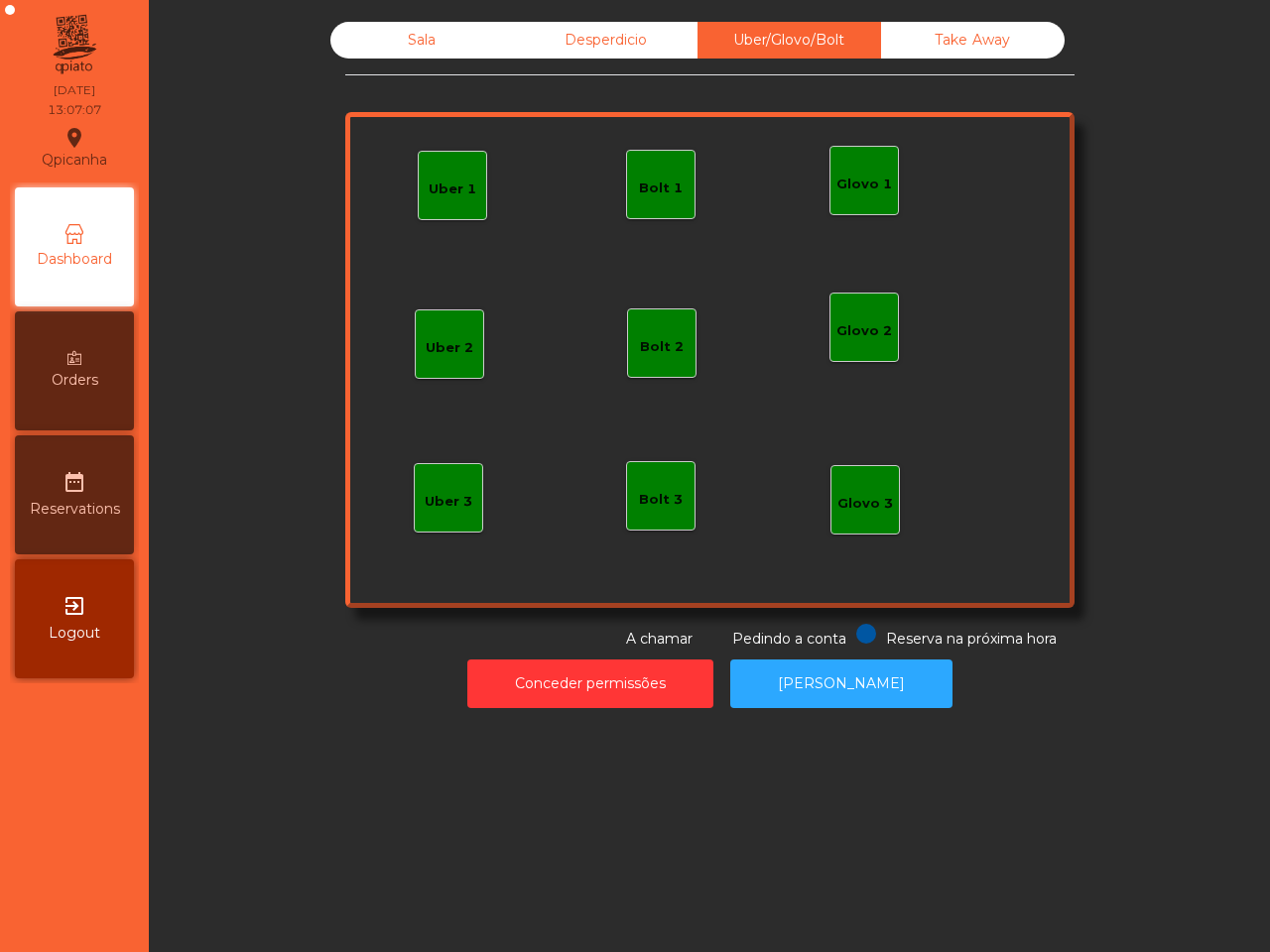 click on "Take Away" 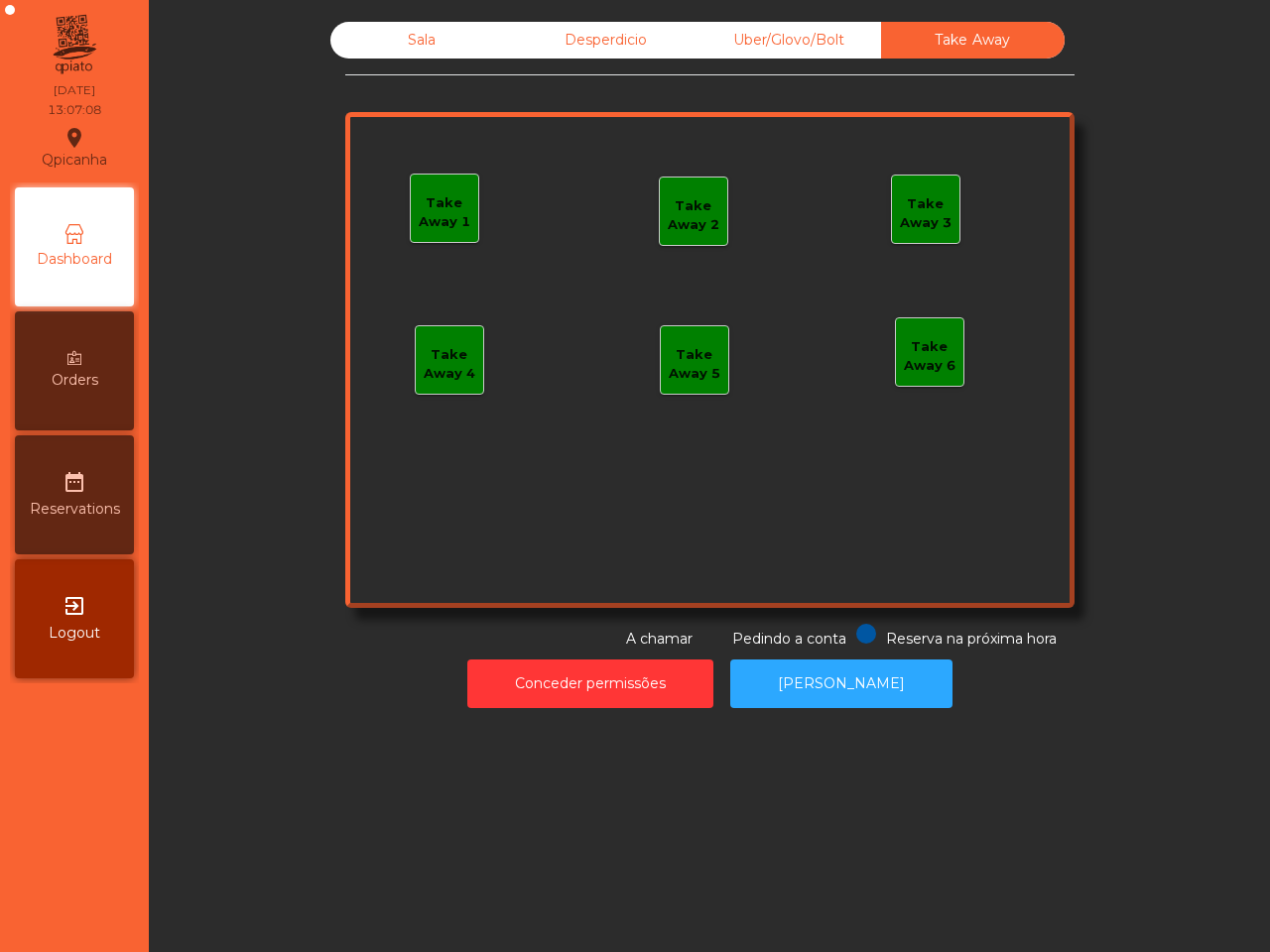 click on "Sala" 